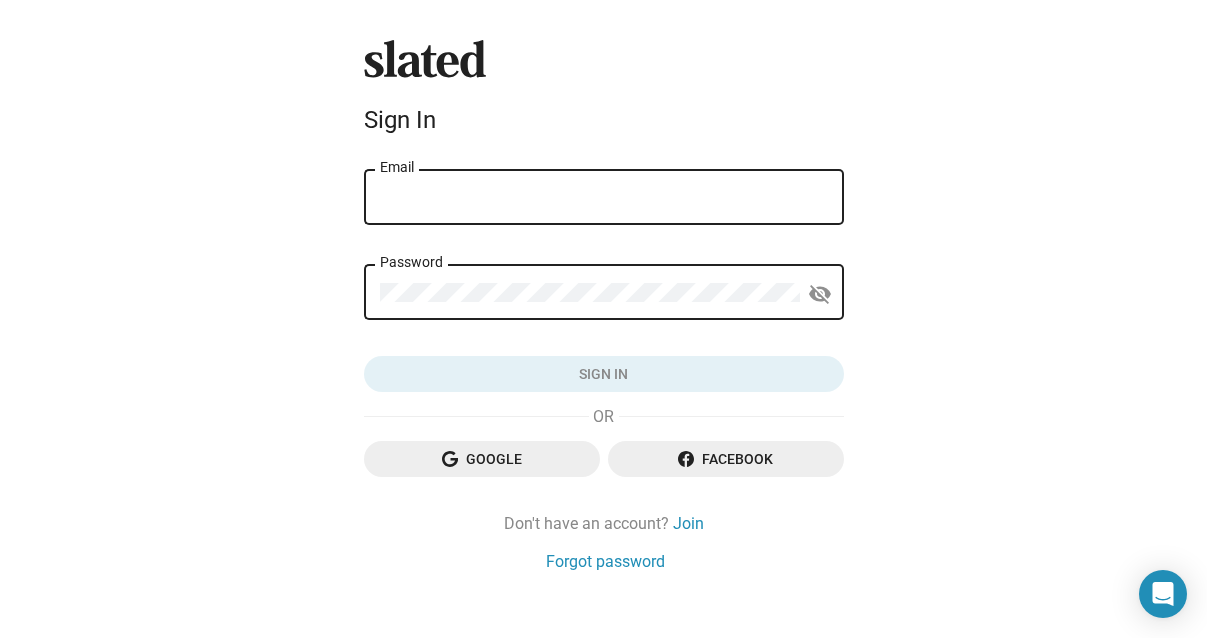 scroll, scrollTop: 0, scrollLeft: 0, axis: both 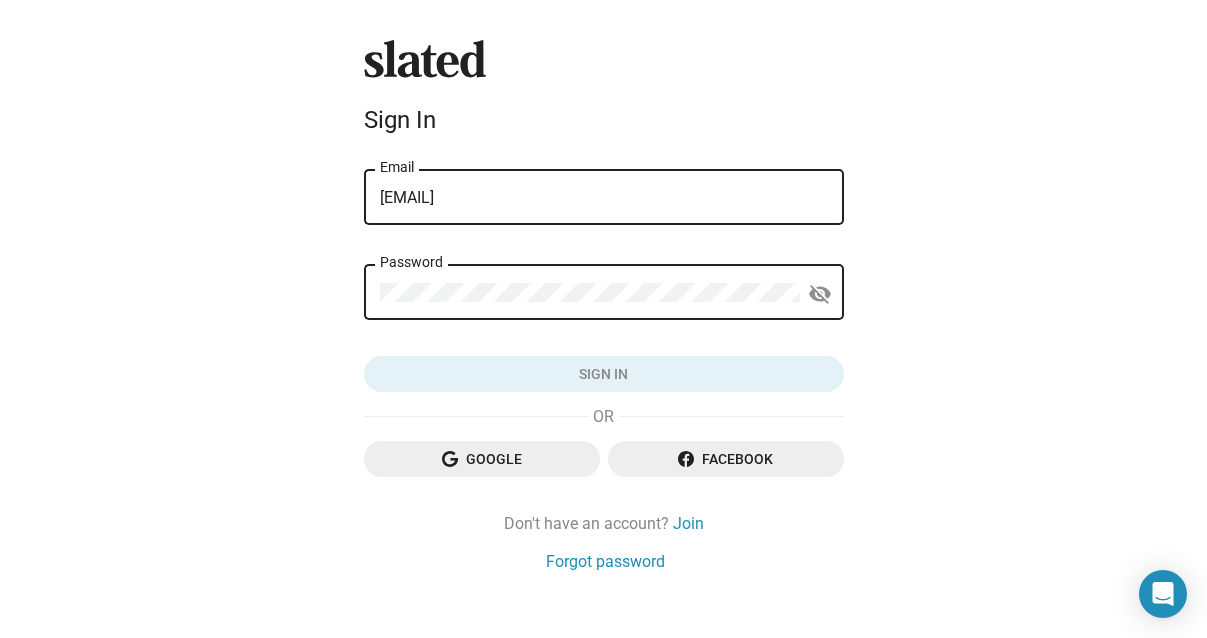 click on "Sign in" at bounding box center [604, 374] 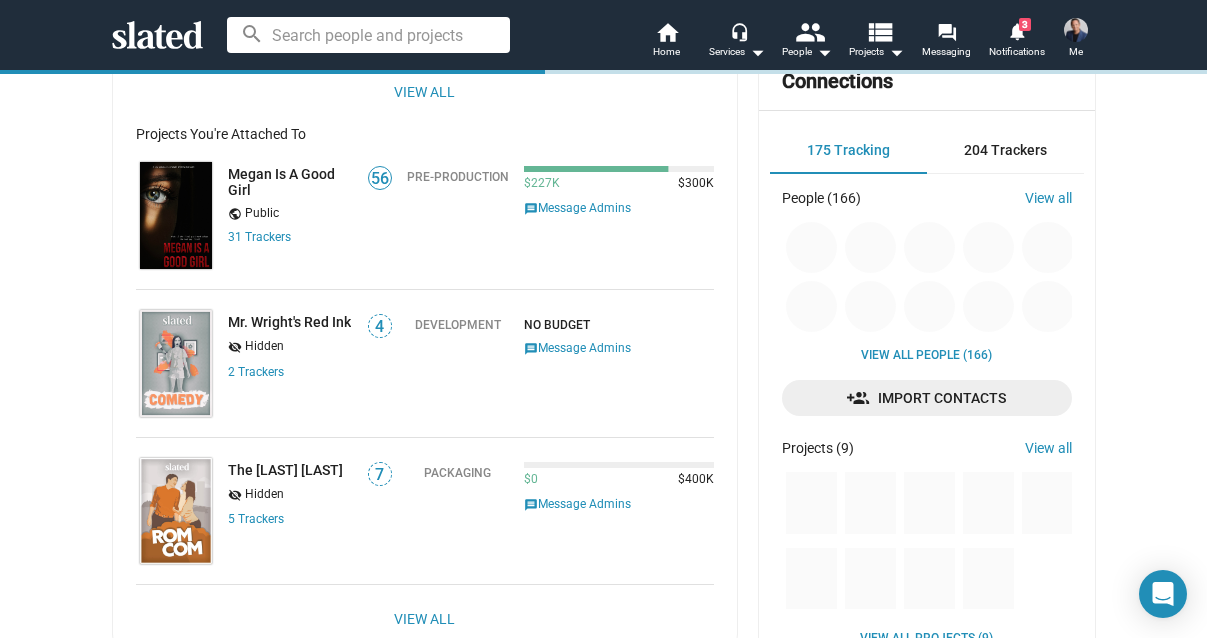 scroll, scrollTop: 623, scrollLeft: 0, axis: vertical 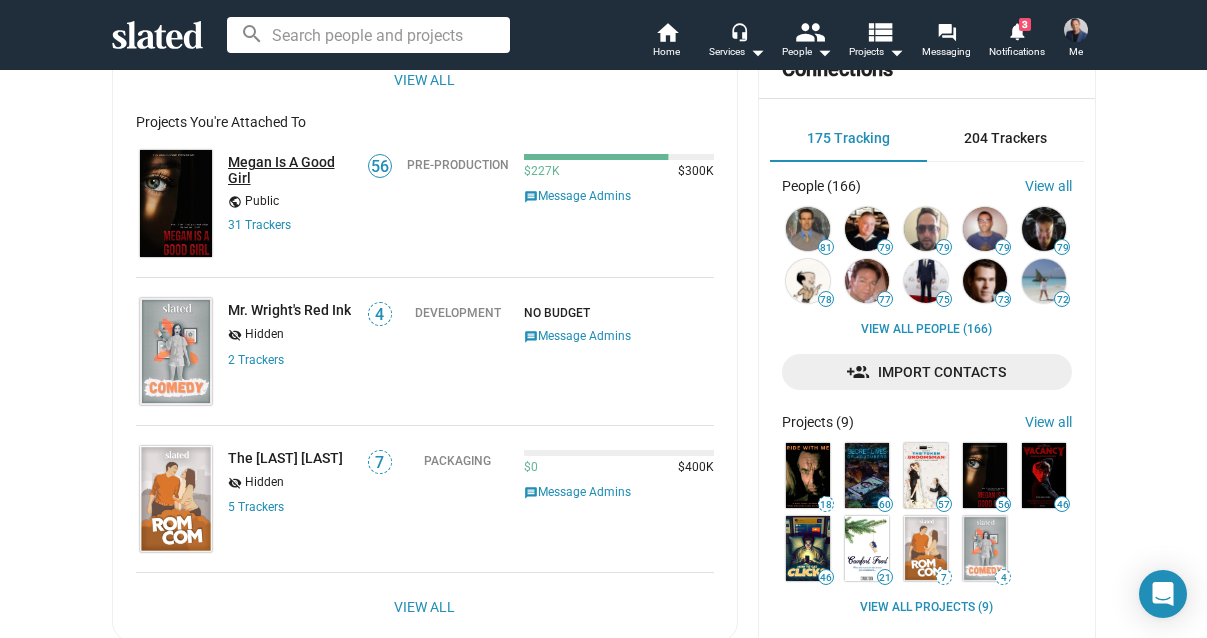 click on "Megan Is A Good Girl" at bounding box center [291, 170] 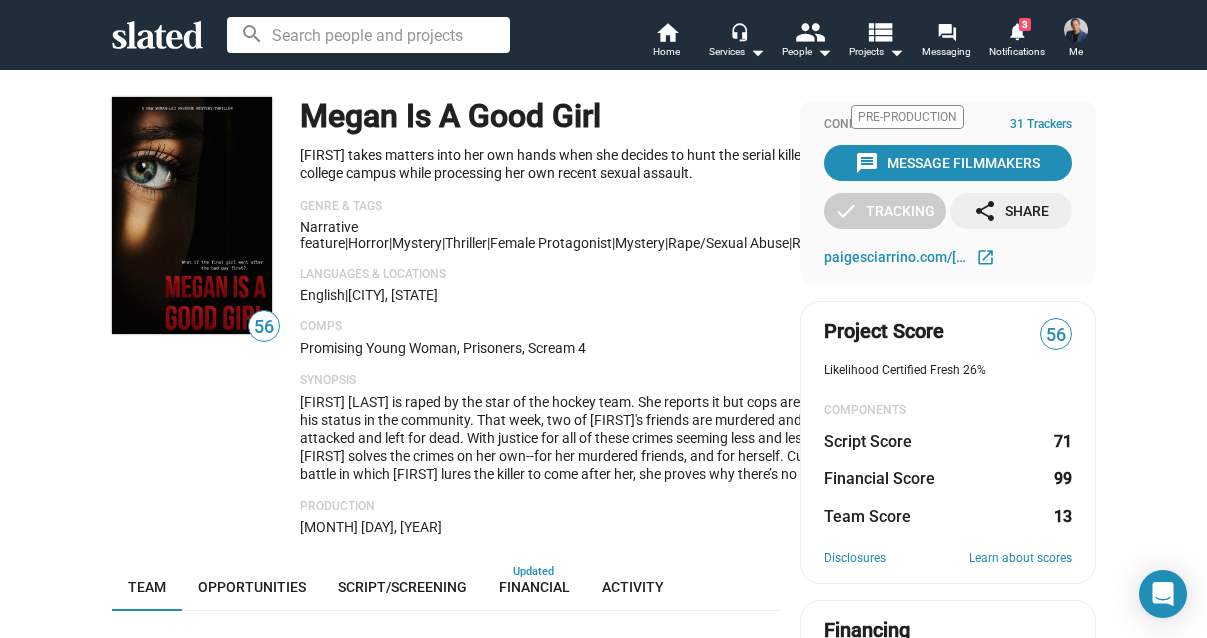scroll, scrollTop: 0, scrollLeft: 0, axis: both 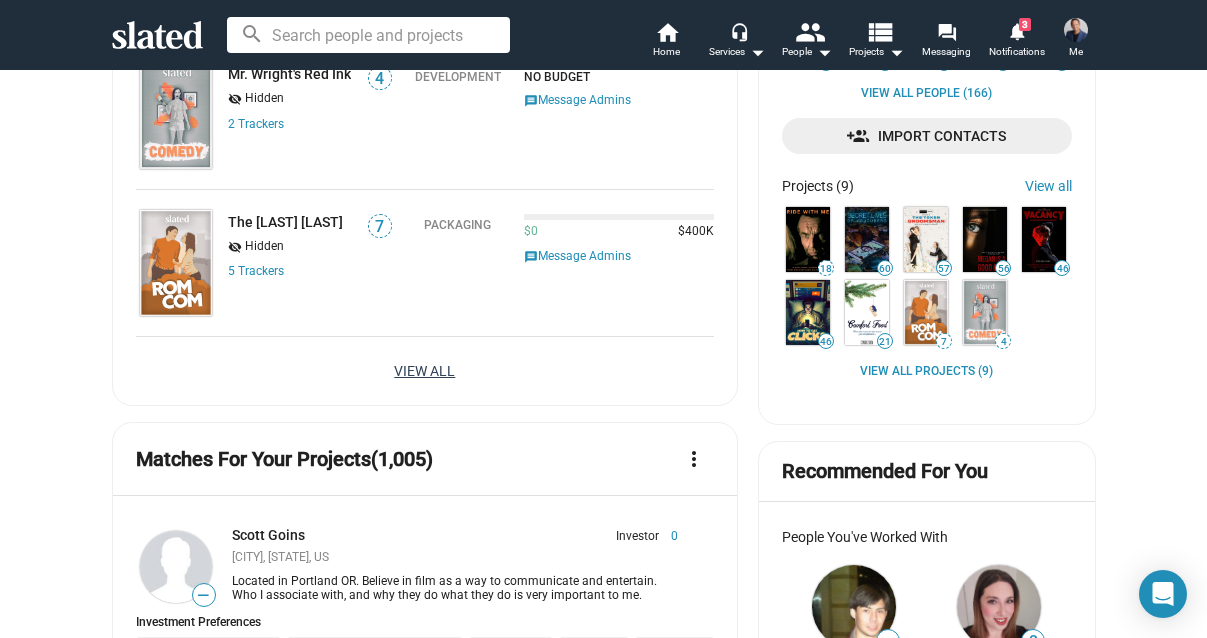 click on "View All" at bounding box center (424, 371) 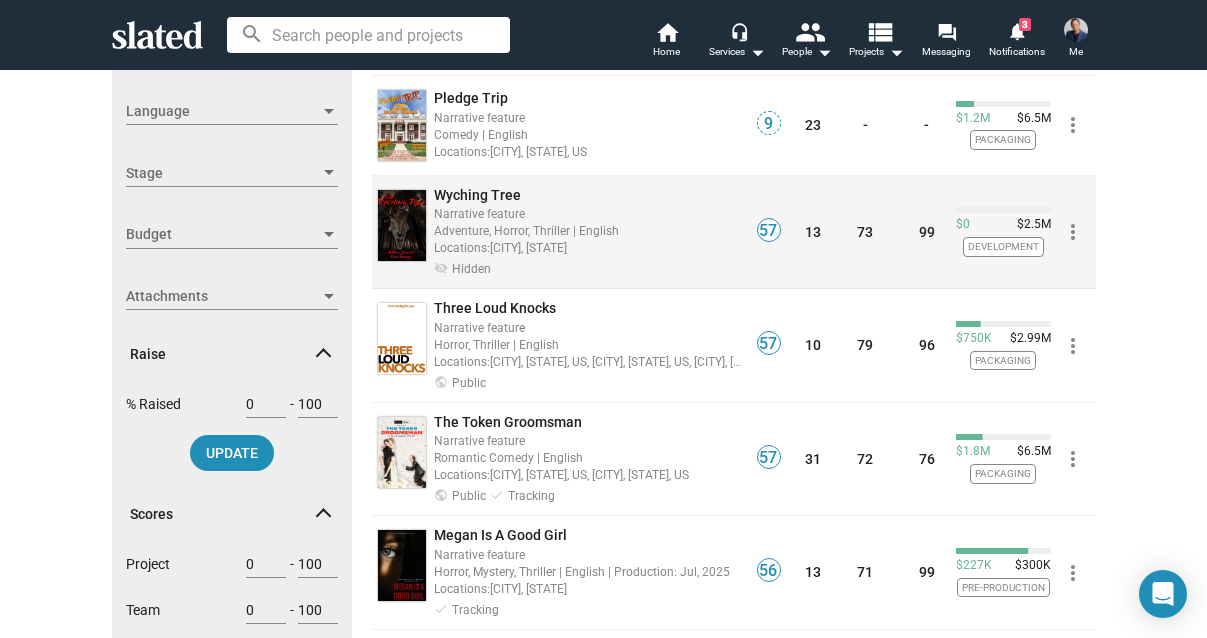 scroll, scrollTop: 553, scrollLeft: 0, axis: vertical 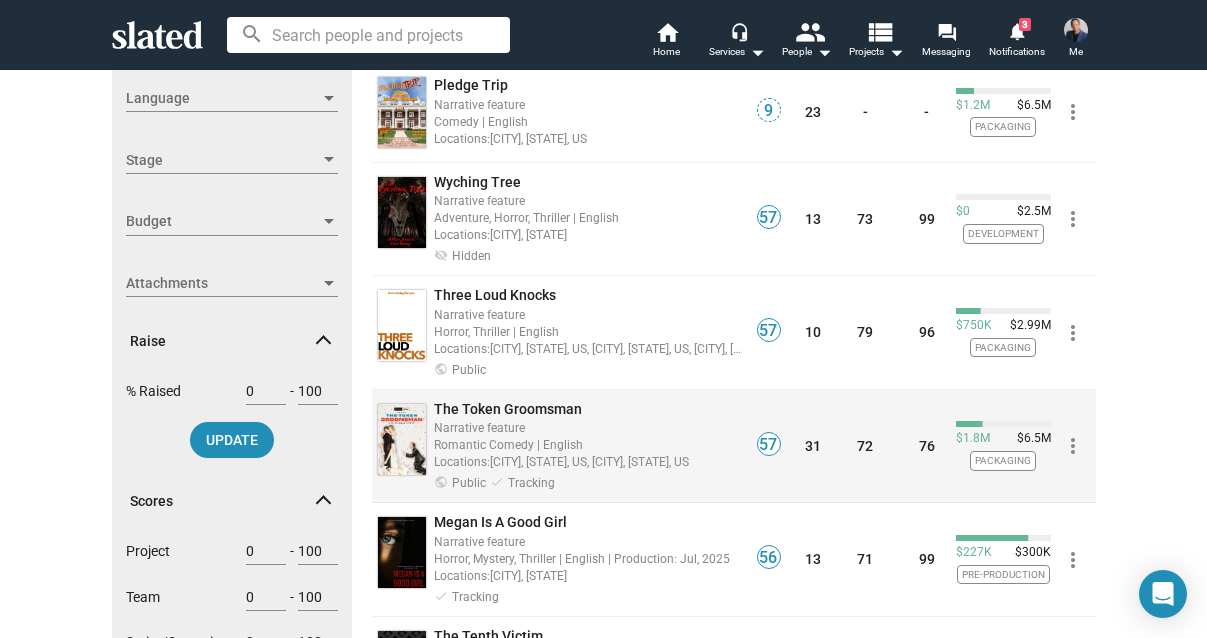 click on "The Token Groomsman" at bounding box center (508, 409) 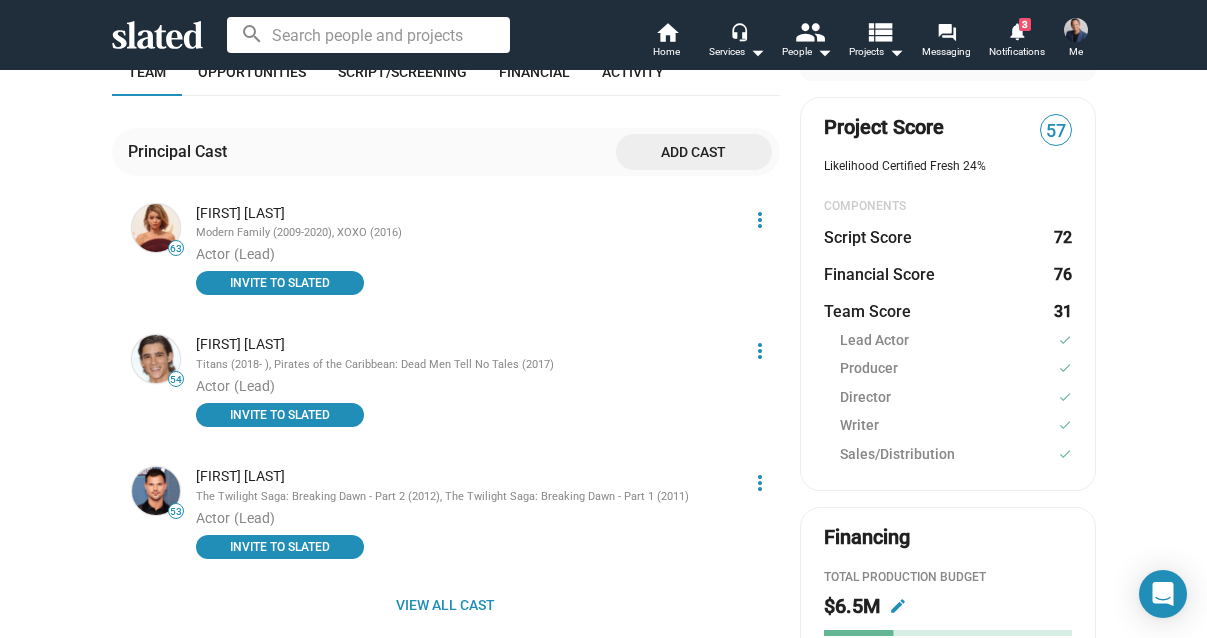 scroll, scrollTop: 374, scrollLeft: 0, axis: vertical 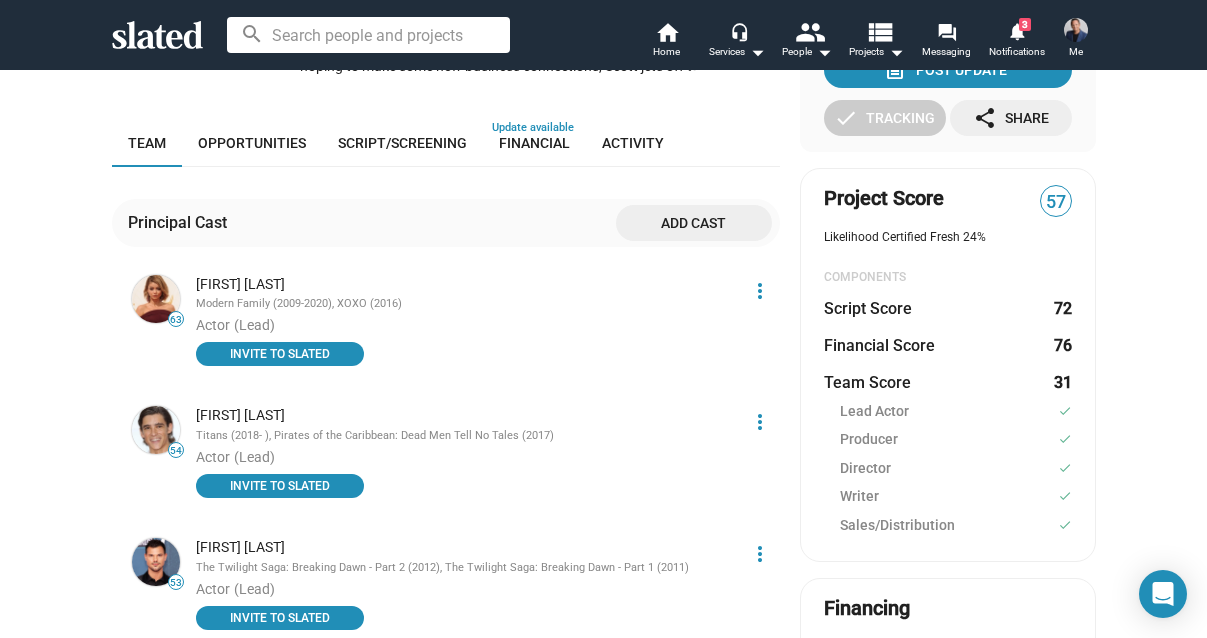 click on "Add cast" at bounding box center [694, 223] 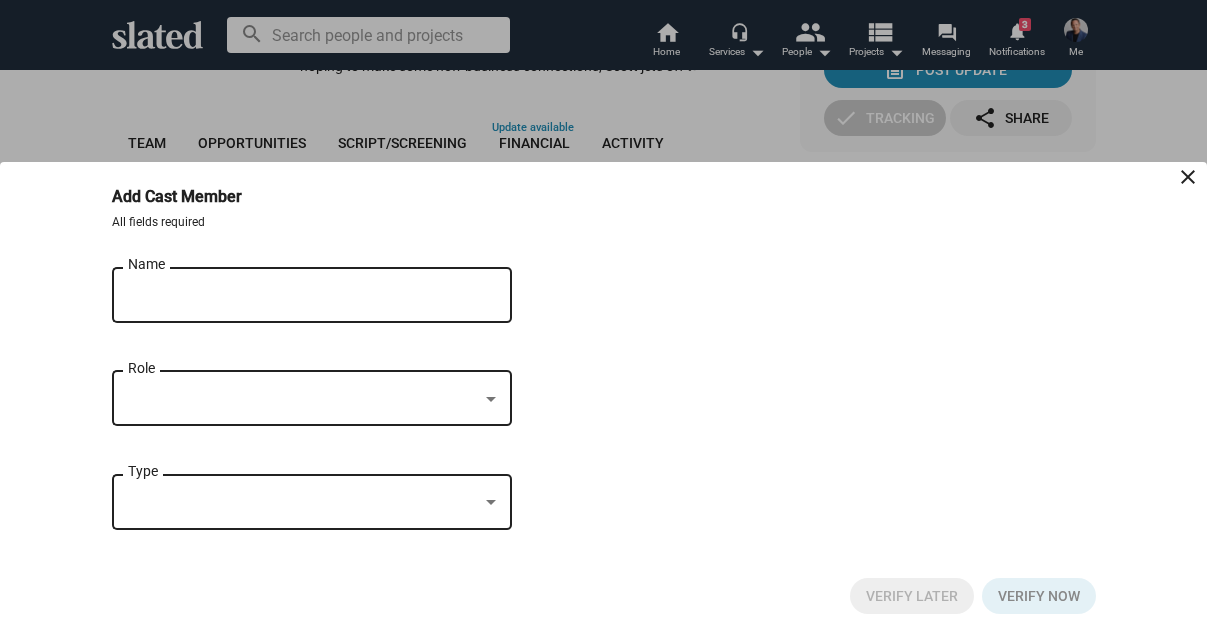click on "Name" at bounding box center (298, 296) 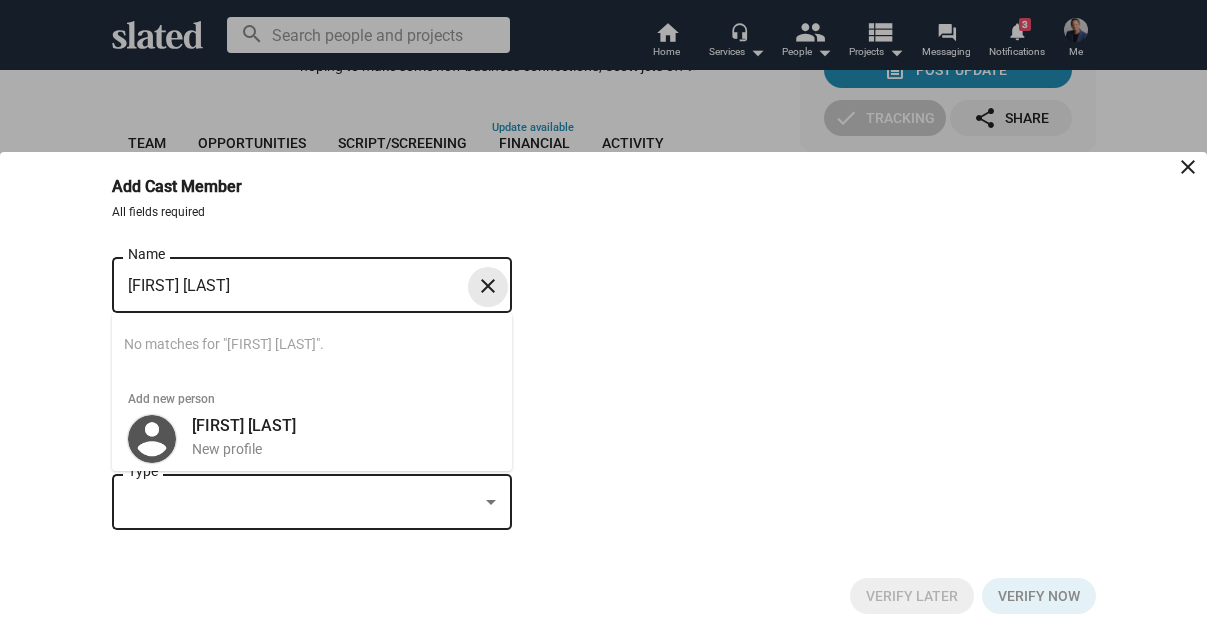 click on "close" at bounding box center (488, 286) 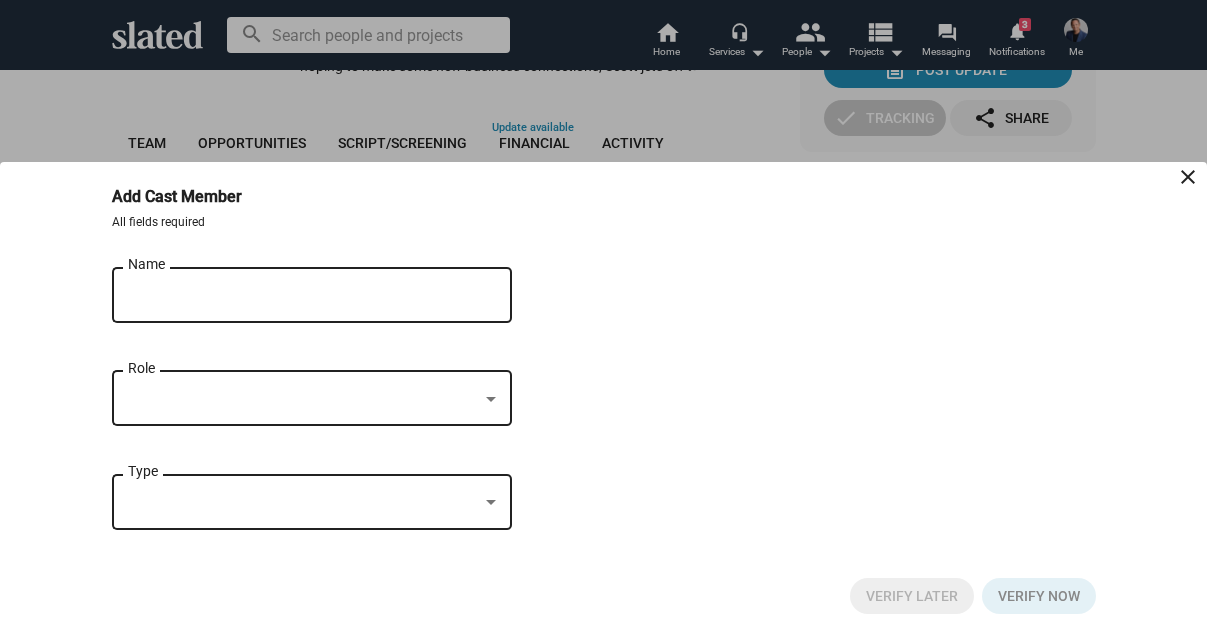 click on "Name" at bounding box center [298, 296] 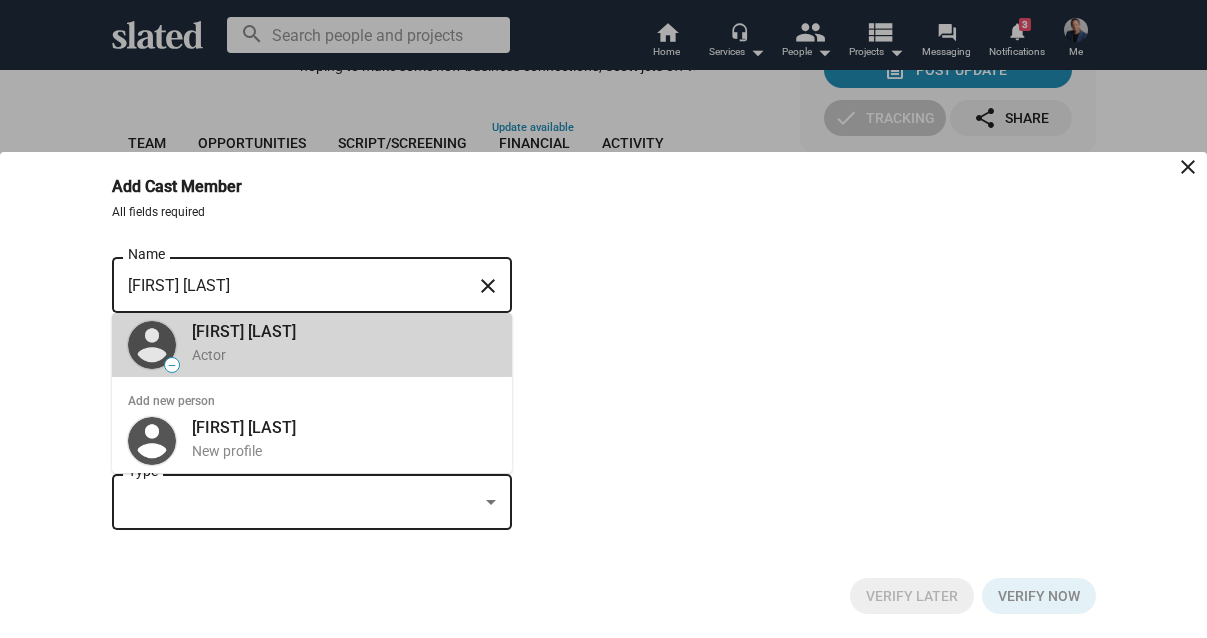 click on "[FIRST] [LAST]" at bounding box center [344, 331] 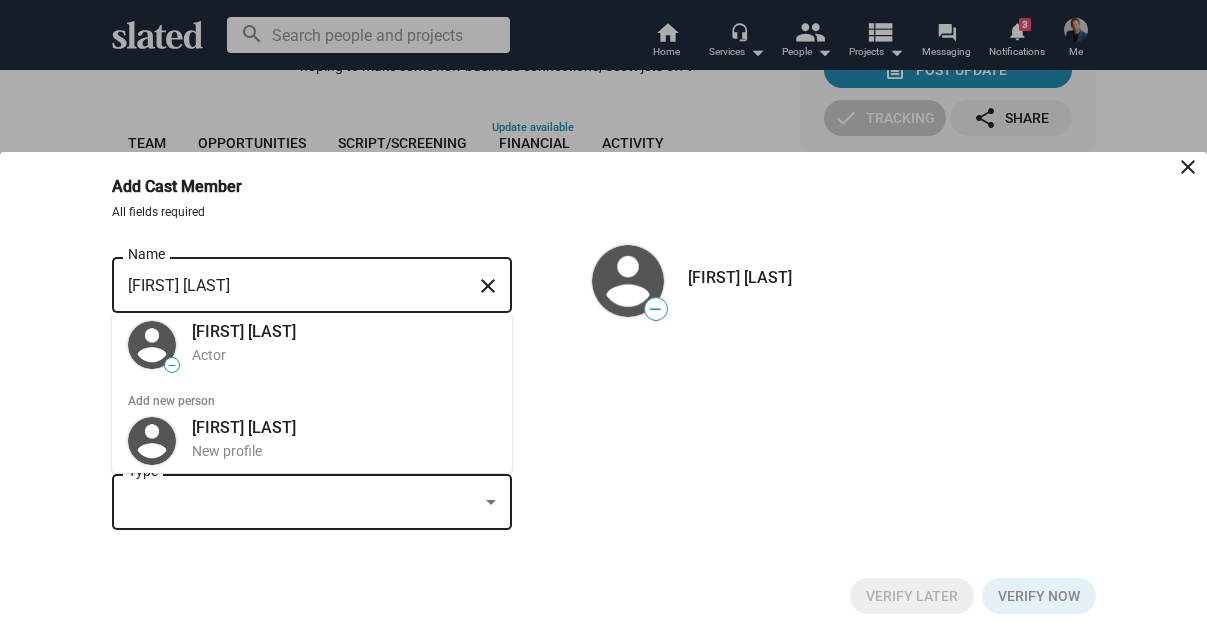 click on "[FIRST] [LAST]" at bounding box center (298, 286) 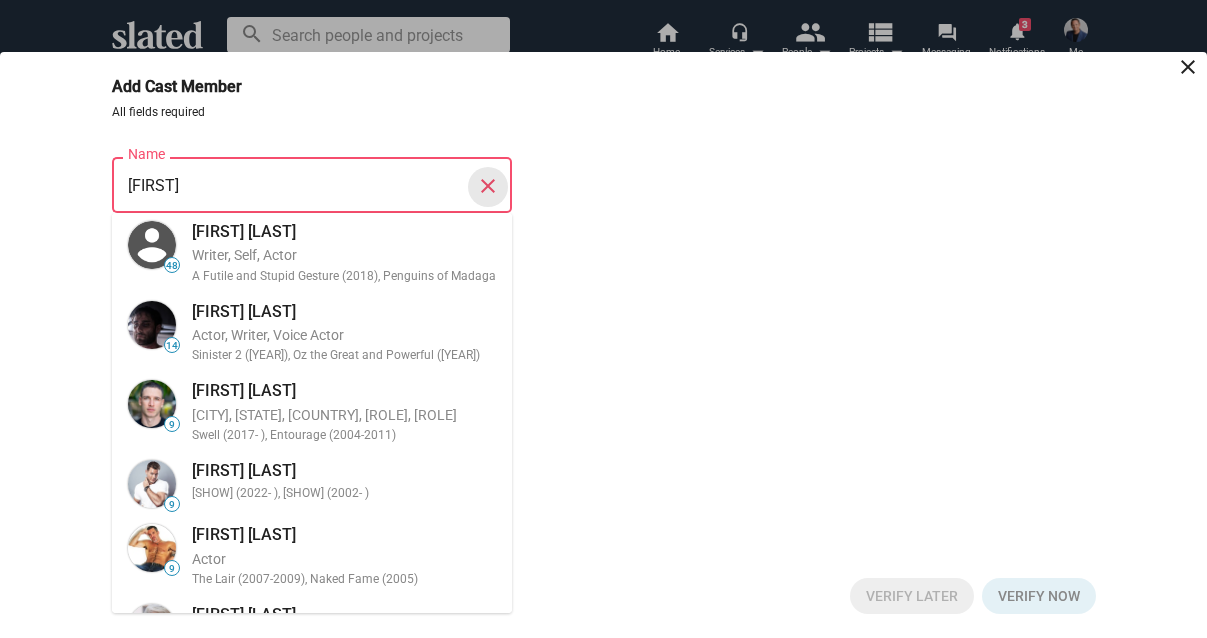 click on "close" at bounding box center (488, 186) 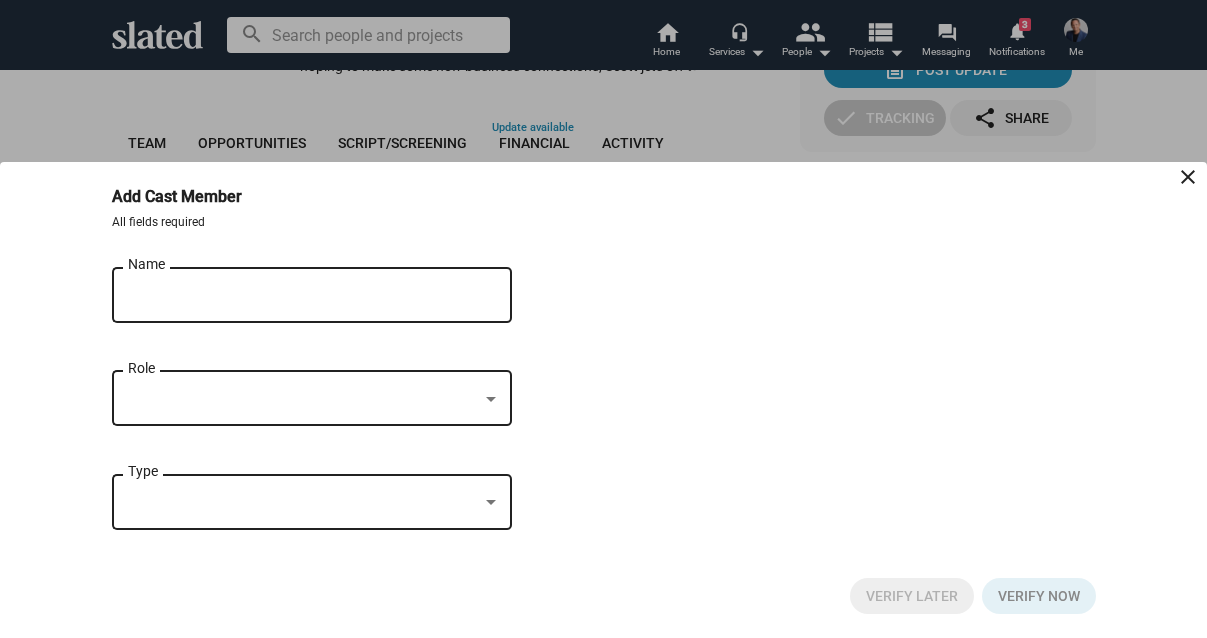 click on "Name" at bounding box center (298, 296) 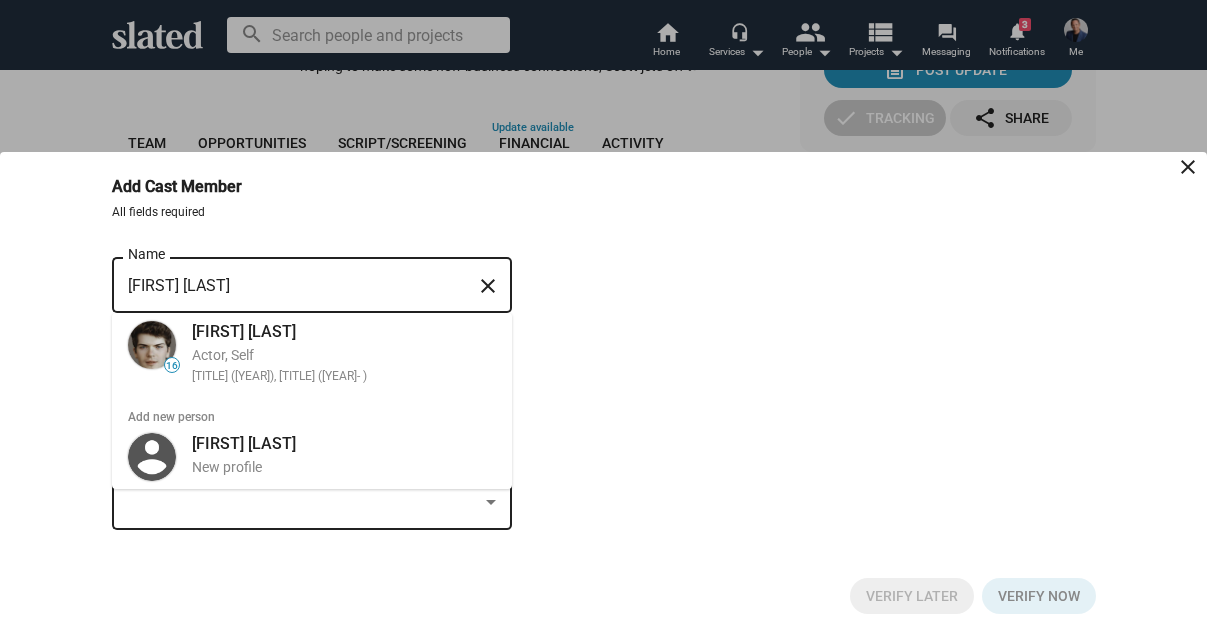 click on "close" at bounding box center (488, 286) 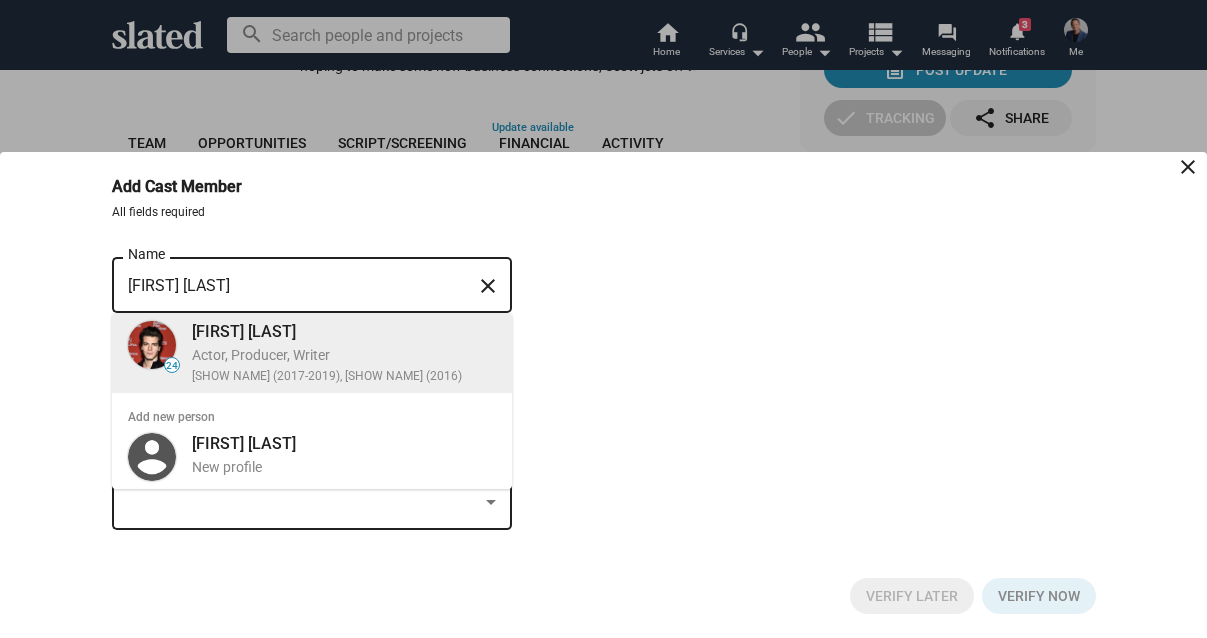 click on "Actor, Producer, Writer" at bounding box center (344, 355) 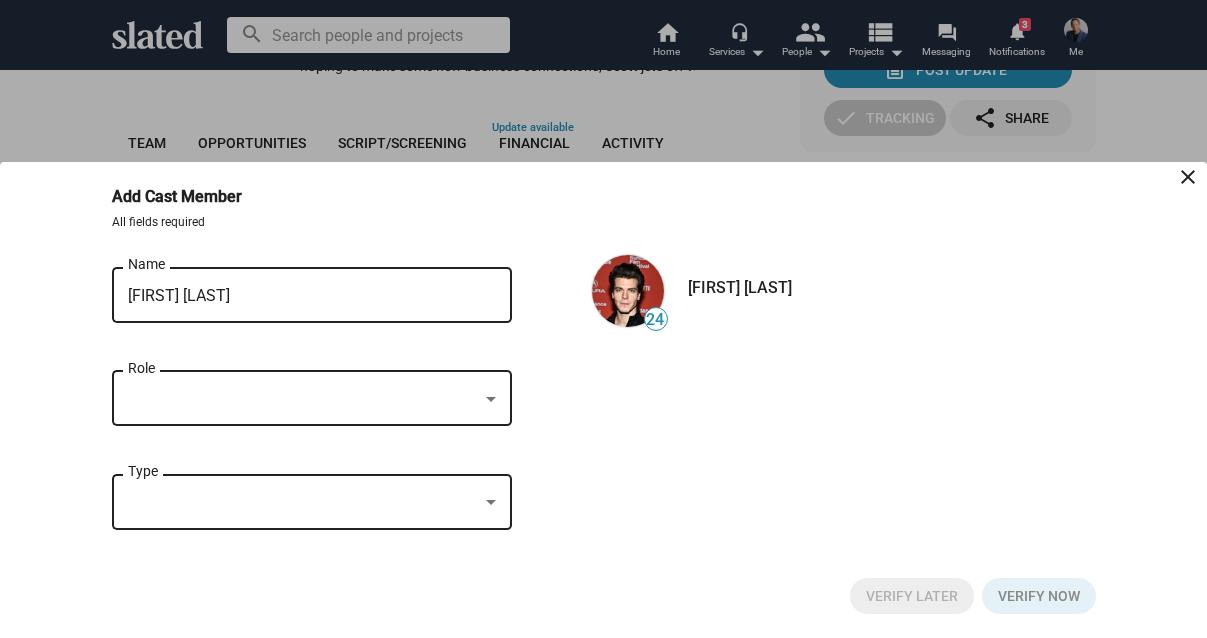 click at bounding box center [628, 291] 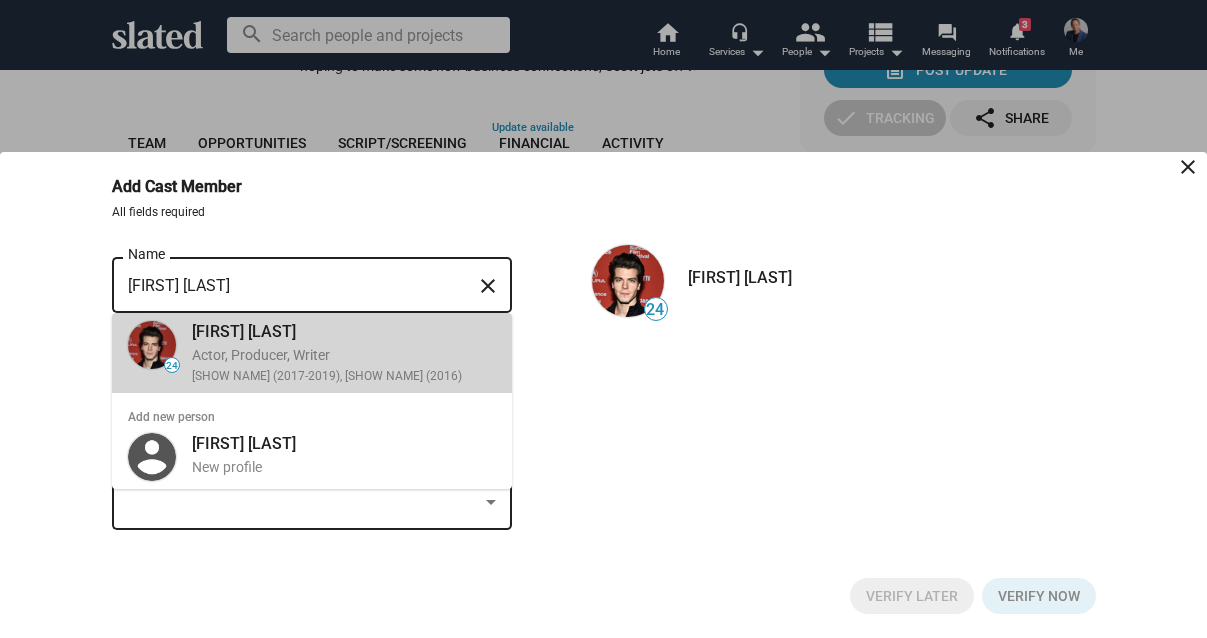 drag, startPoint x: 426, startPoint y: 322, endPoint x: 322, endPoint y: 343, distance: 106.09901 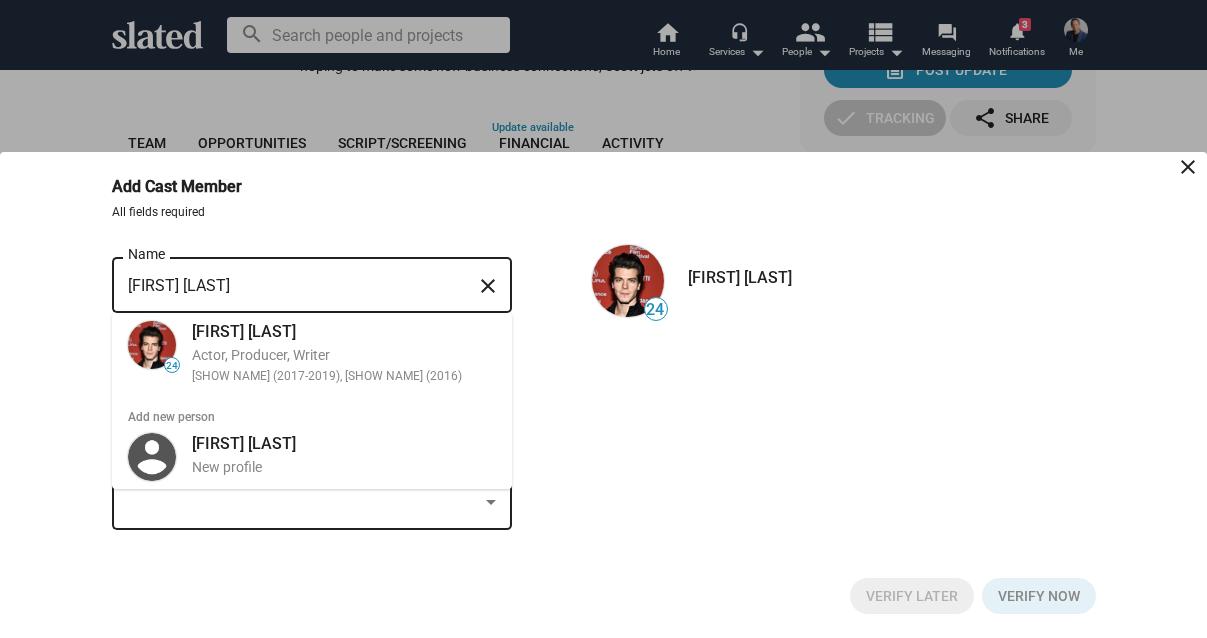 click on "[FIRST] [LAST]" at bounding box center [298, 286] 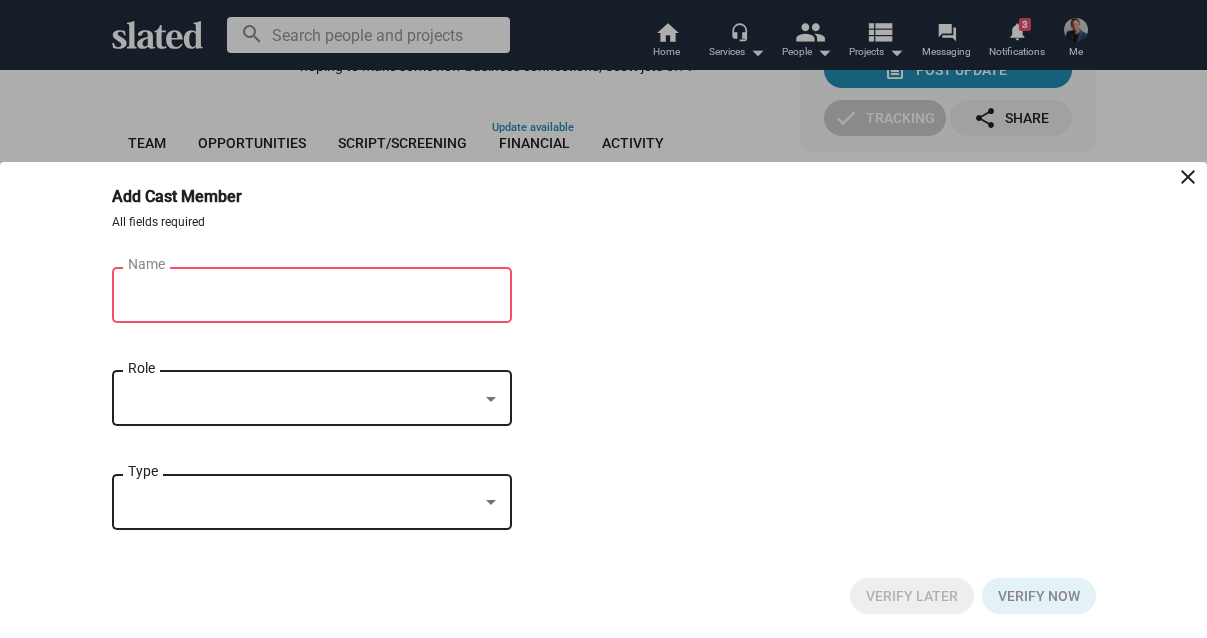 click on "Name" at bounding box center [298, 292] 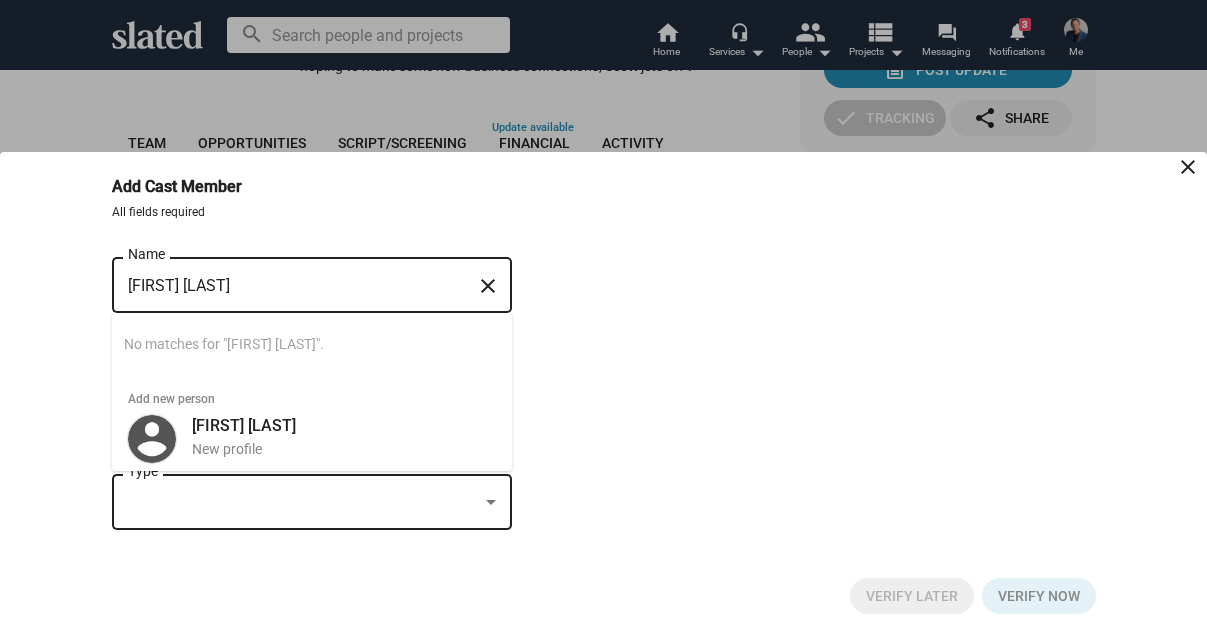 click on "close" at bounding box center (488, 286) 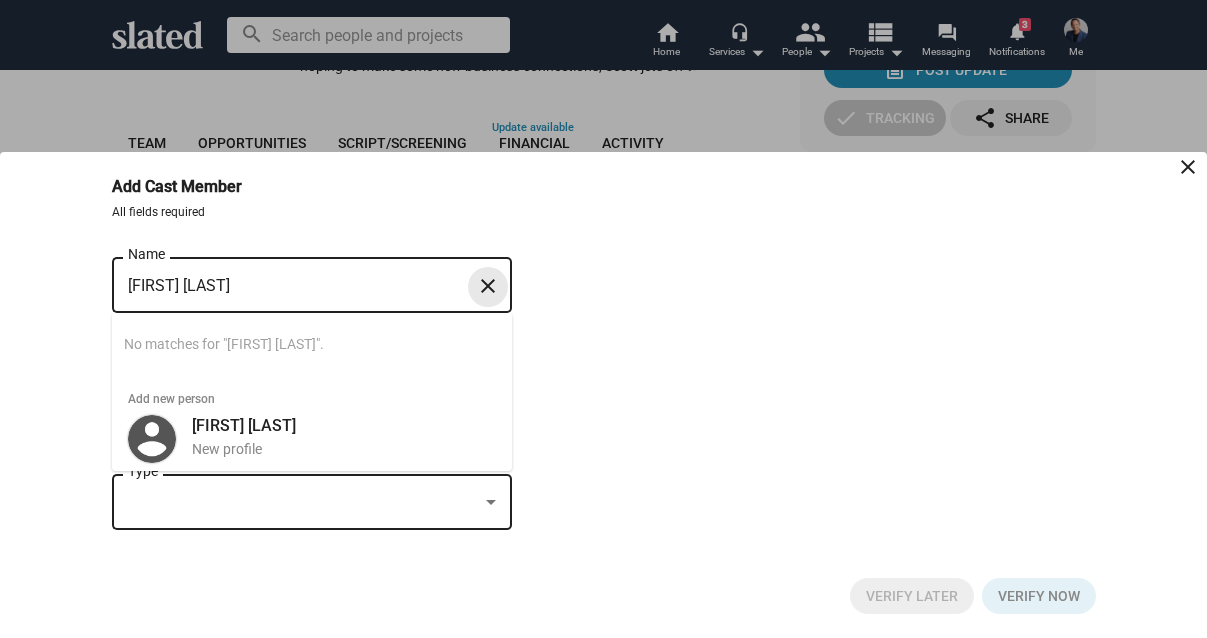 click on "close" at bounding box center [488, 286] 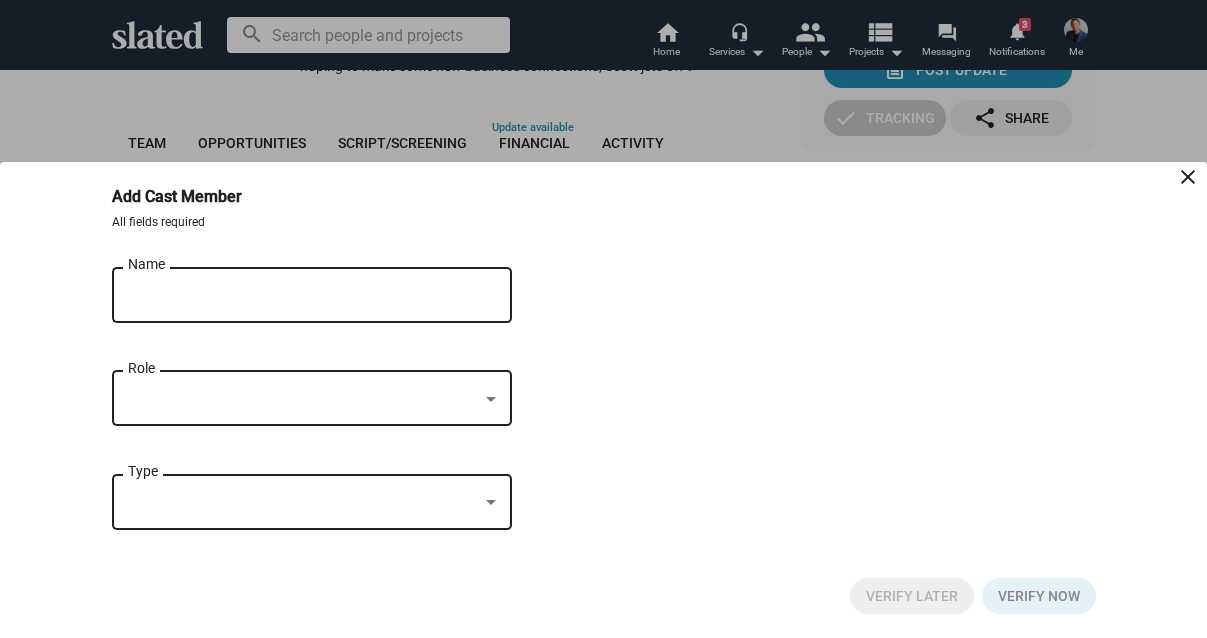click on "Name" at bounding box center [298, 296] 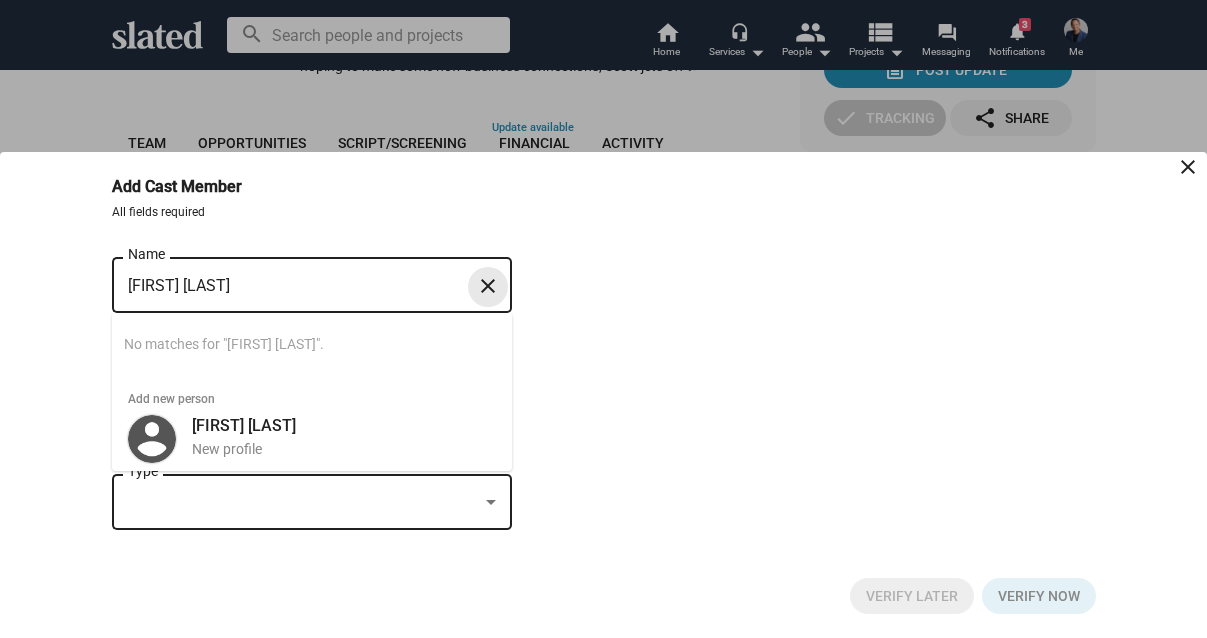 click on "close" at bounding box center (488, 286) 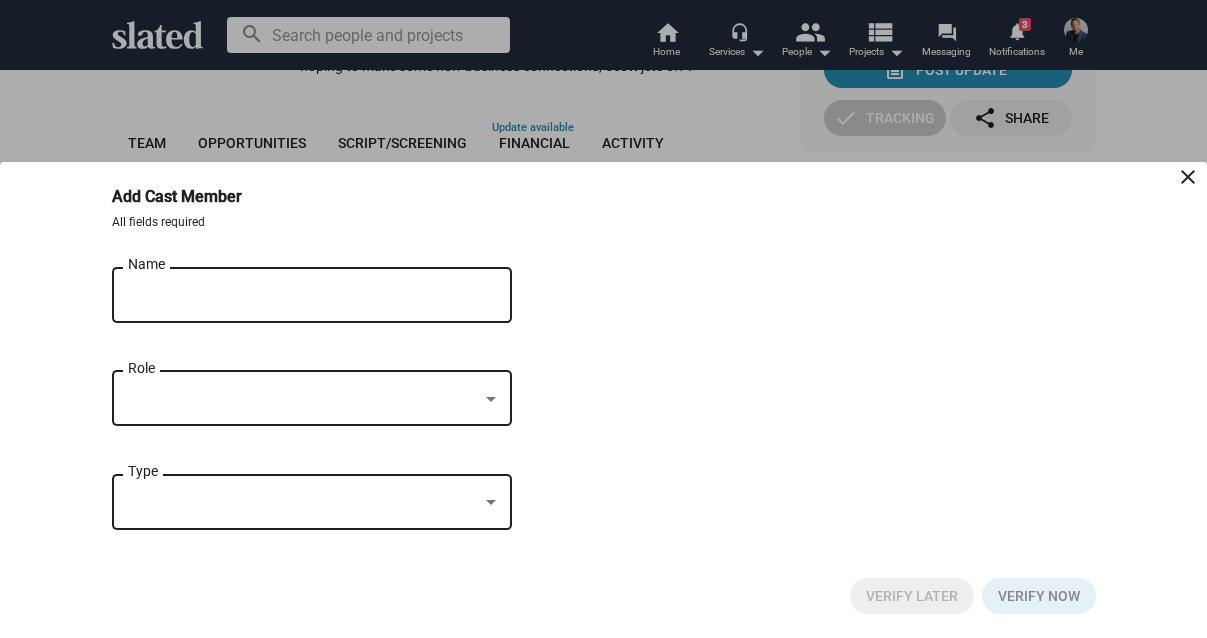 click on "Name" at bounding box center (298, 292) 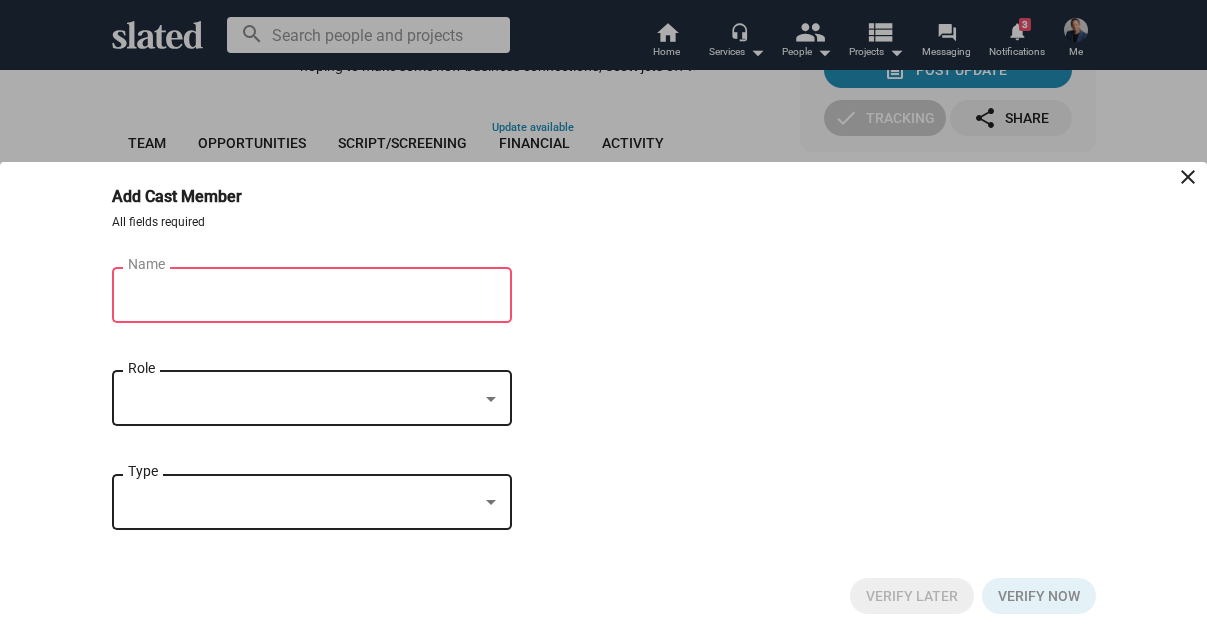 click on "Name" at bounding box center (298, 296) 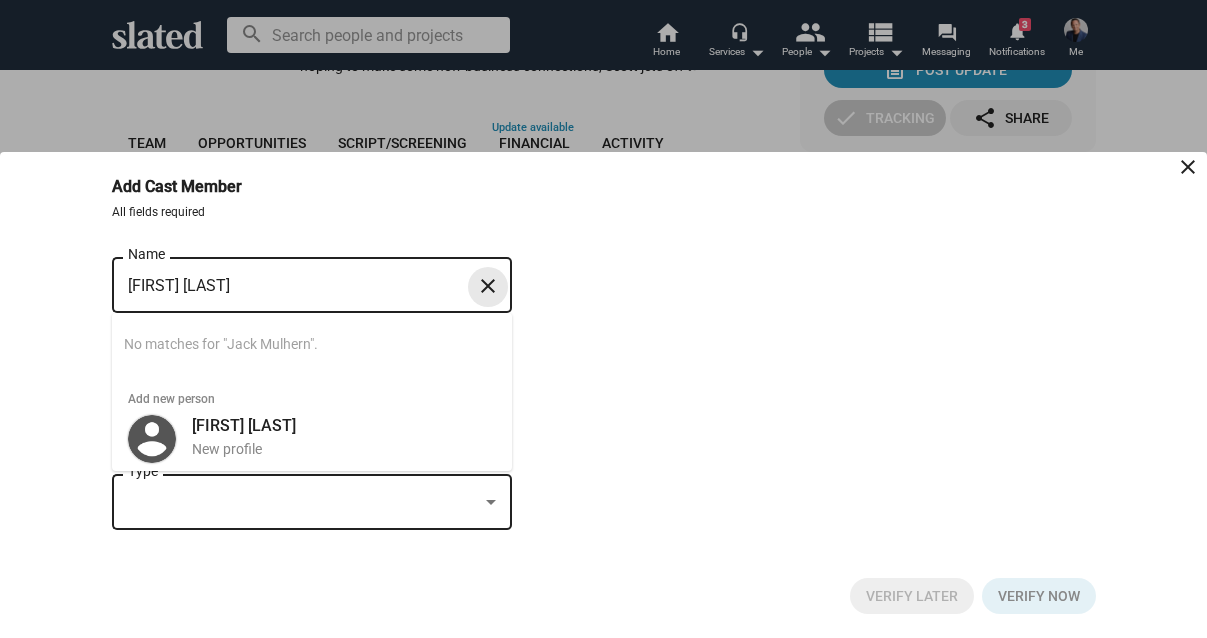 click on "close" at bounding box center [488, 286] 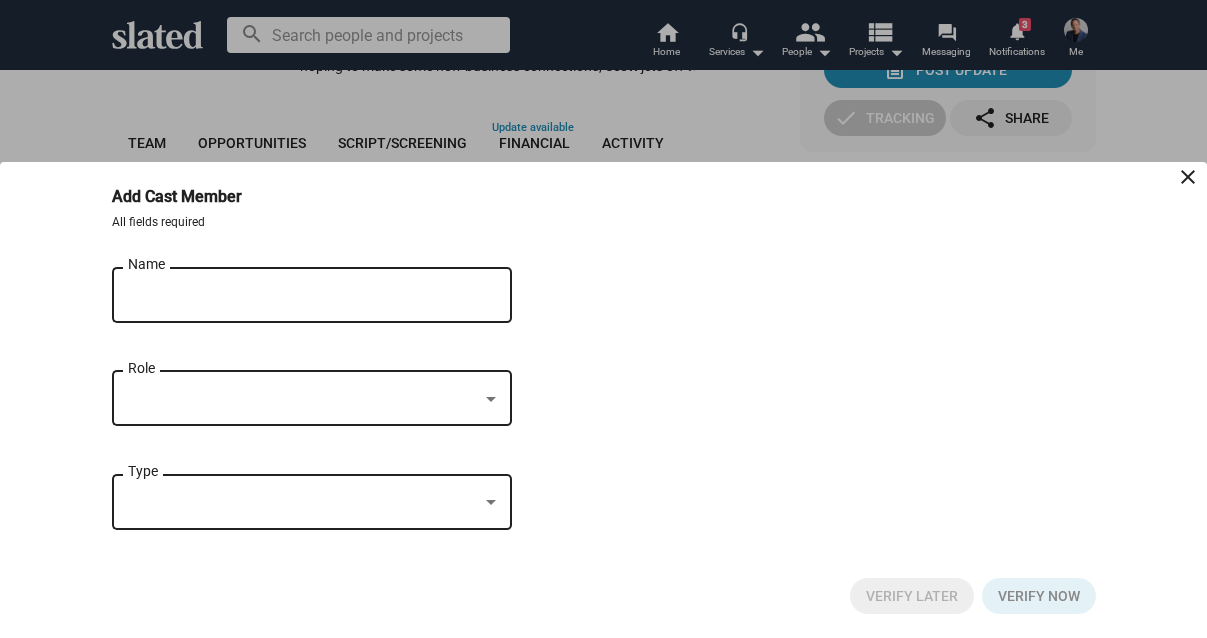 click on "Name" at bounding box center [298, 296] 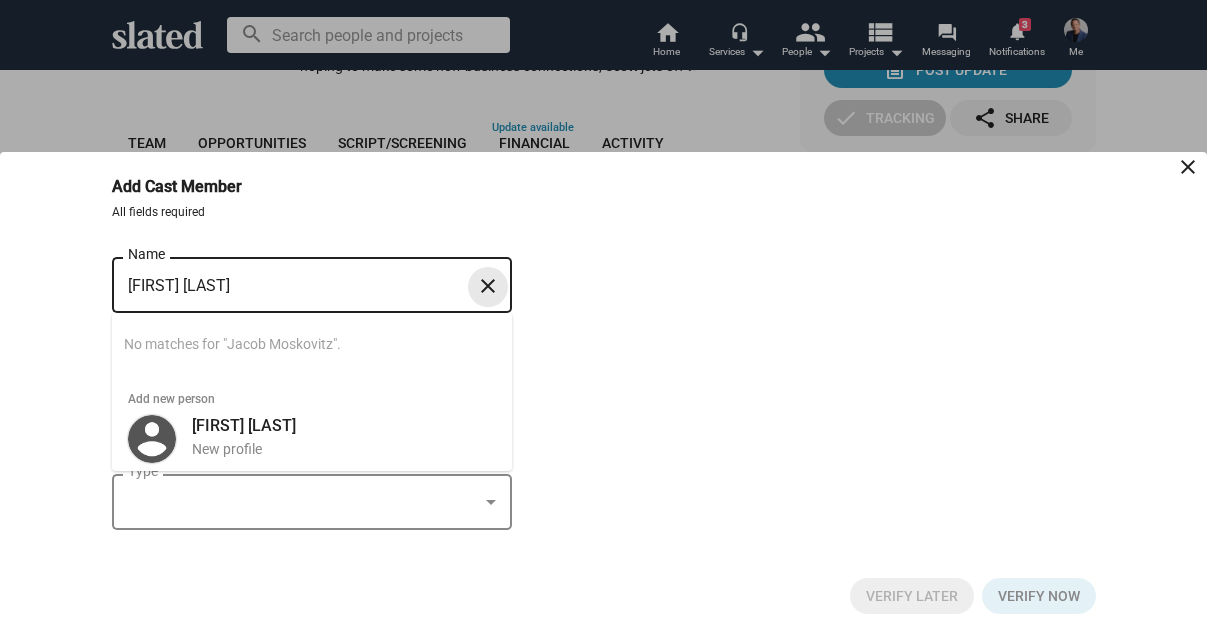 click on "close" at bounding box center (488, 286) 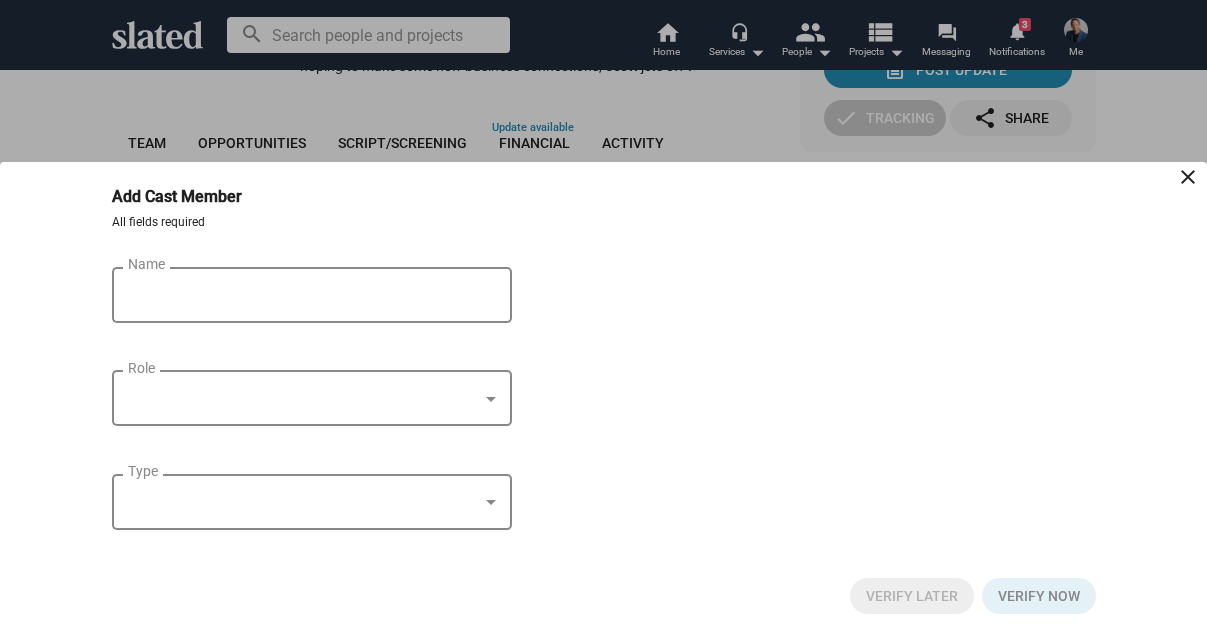 click on "Name" at bounding box center [298, 296] 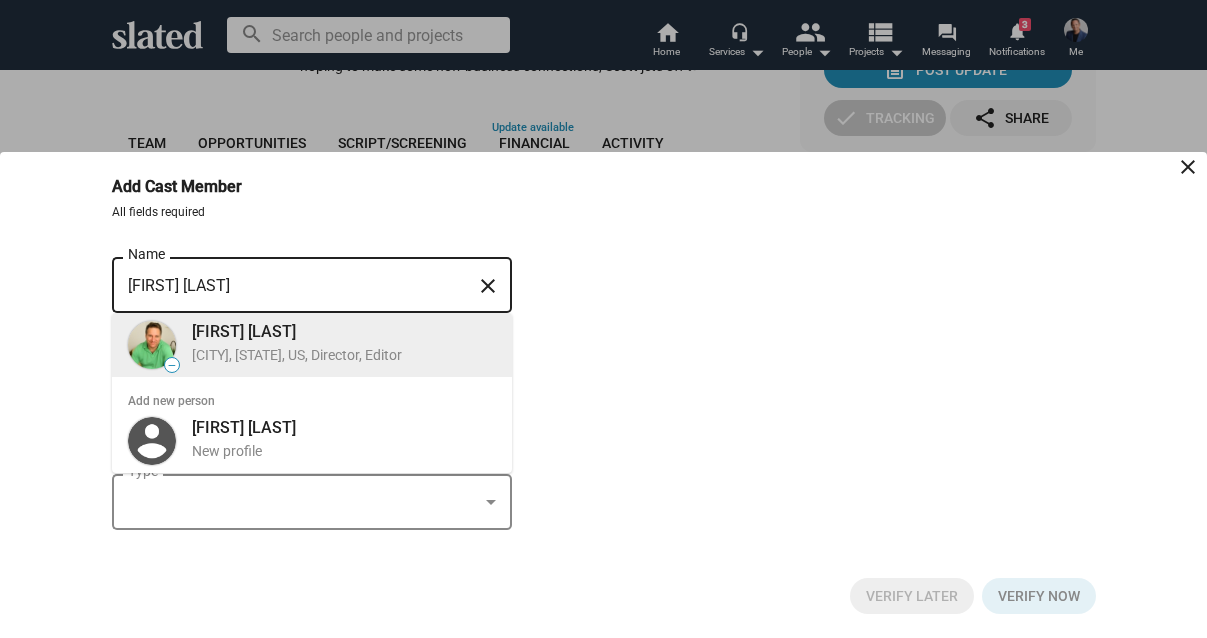 click on "[FIRST] [LAST]" at bounding box center [344, 331] 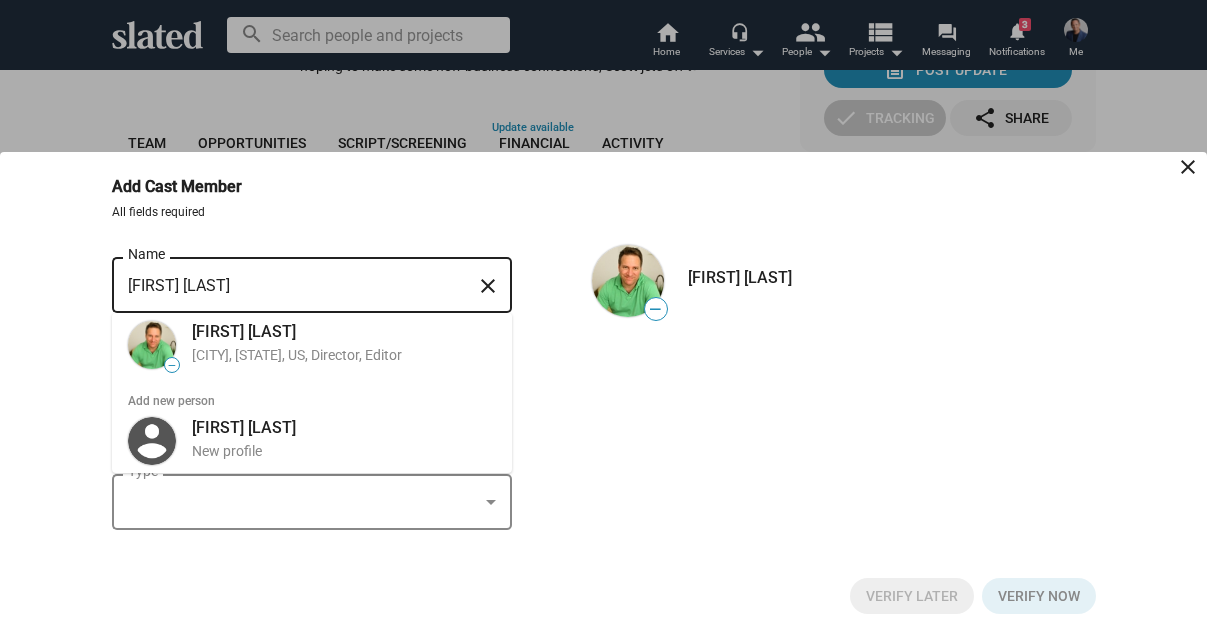 click on "[FIRST] [LAST]" at bounding box center [298, 286] 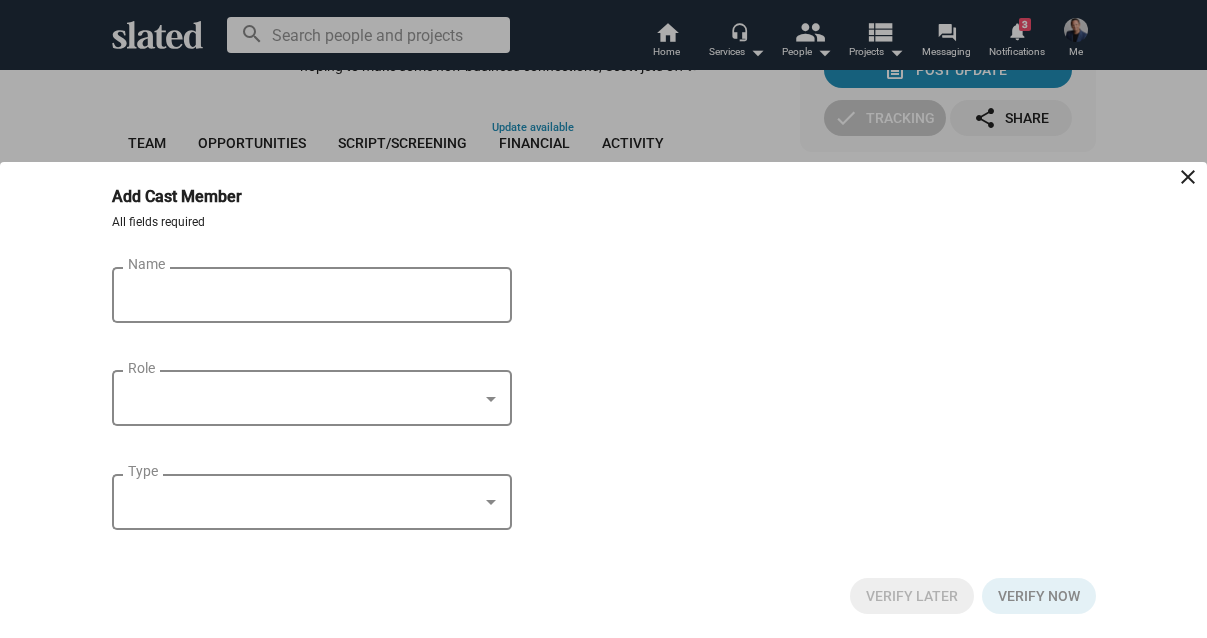 click on "Name" at bounding box center (298, 296) 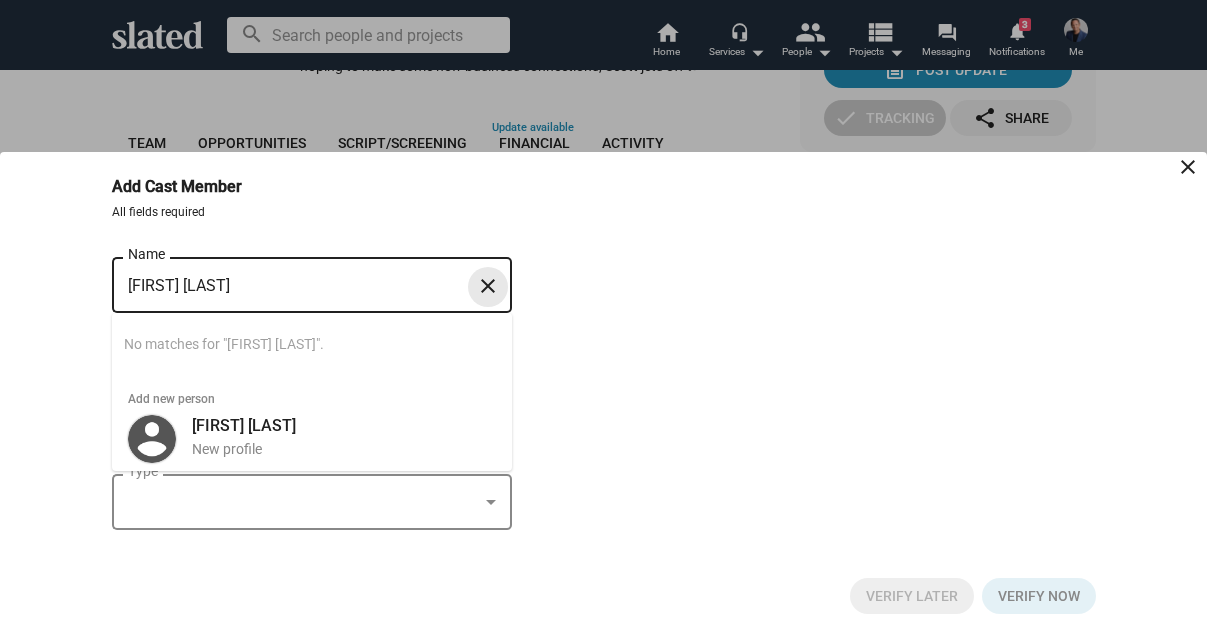 click on "close" at bounding box center (488, 286) 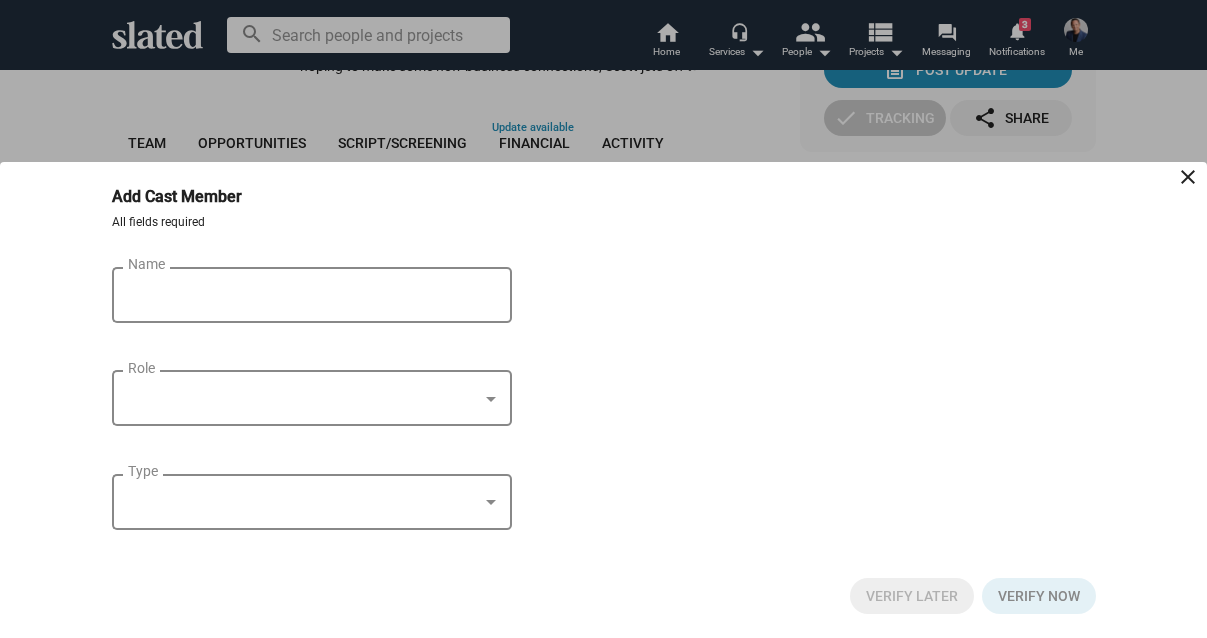 click on "Name" at bounding box center (298, 296) 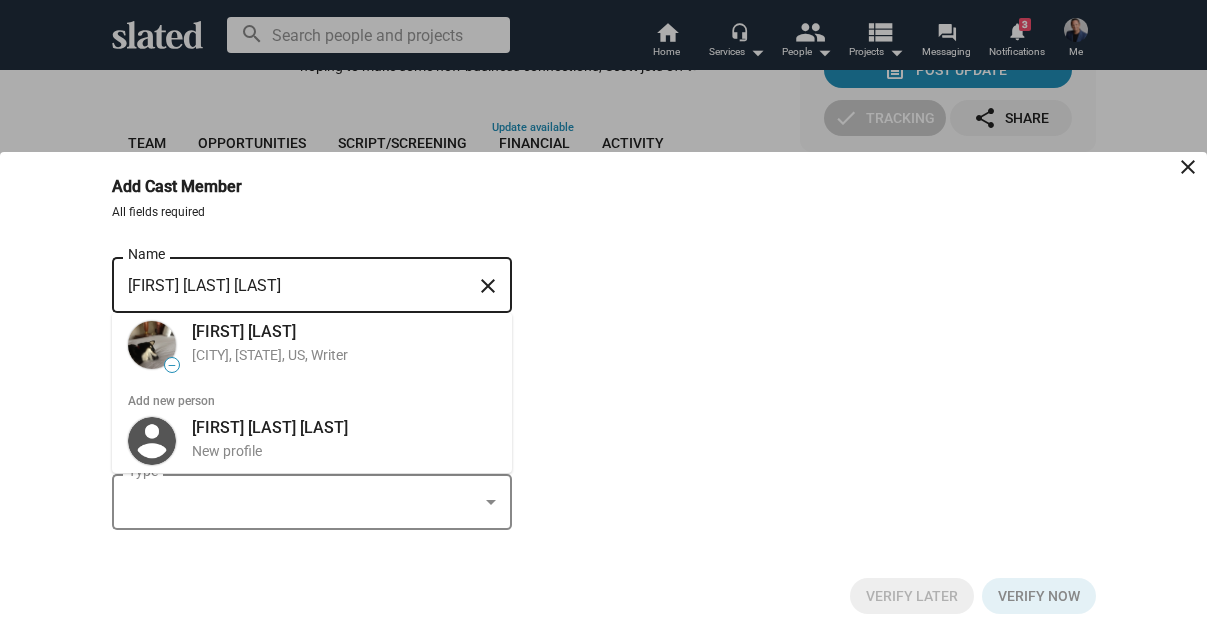 click on "close" at bounding box center [488, 286] 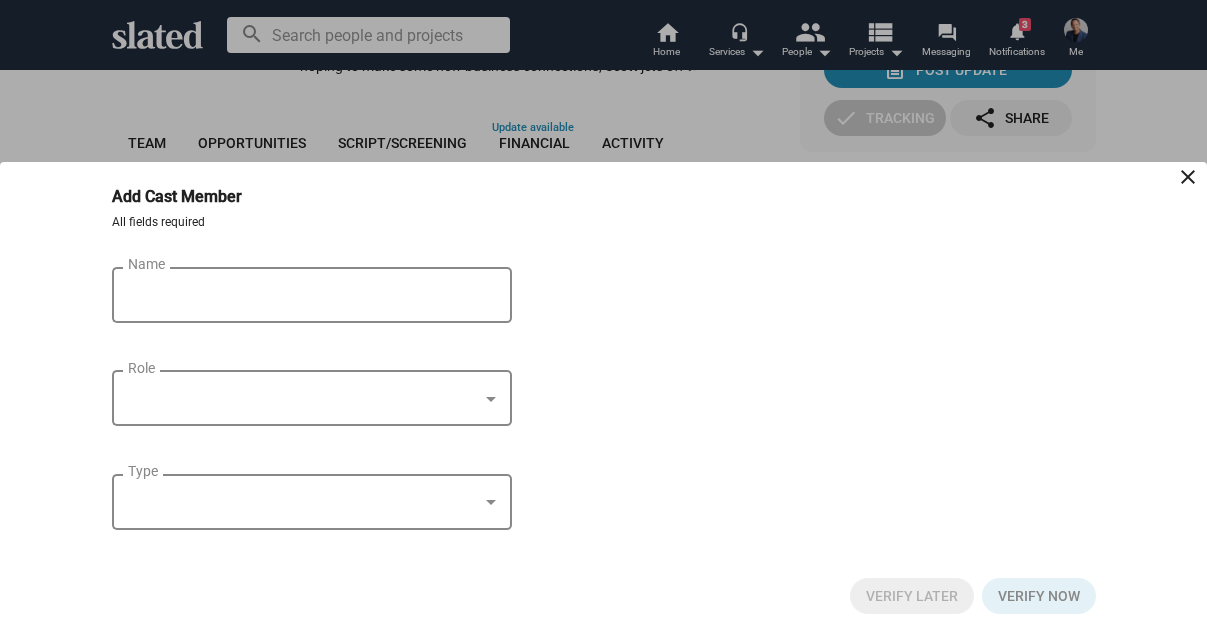 click on "Name" at bounding box center (298, 296) 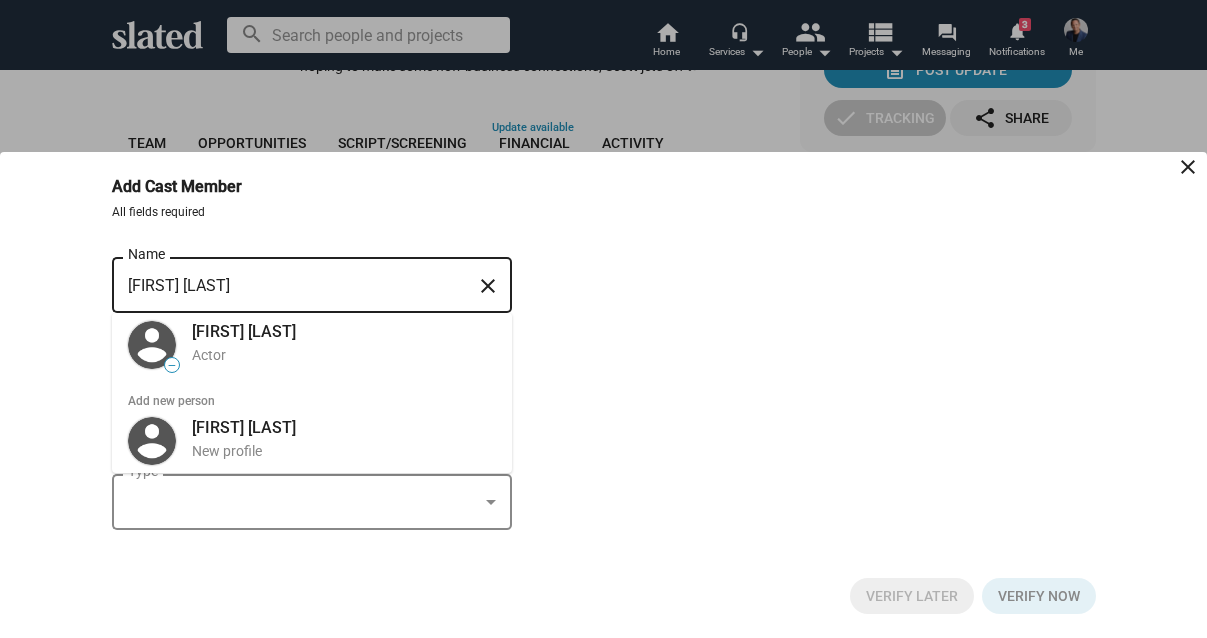 click on "close" at bounding box center (488, 286) 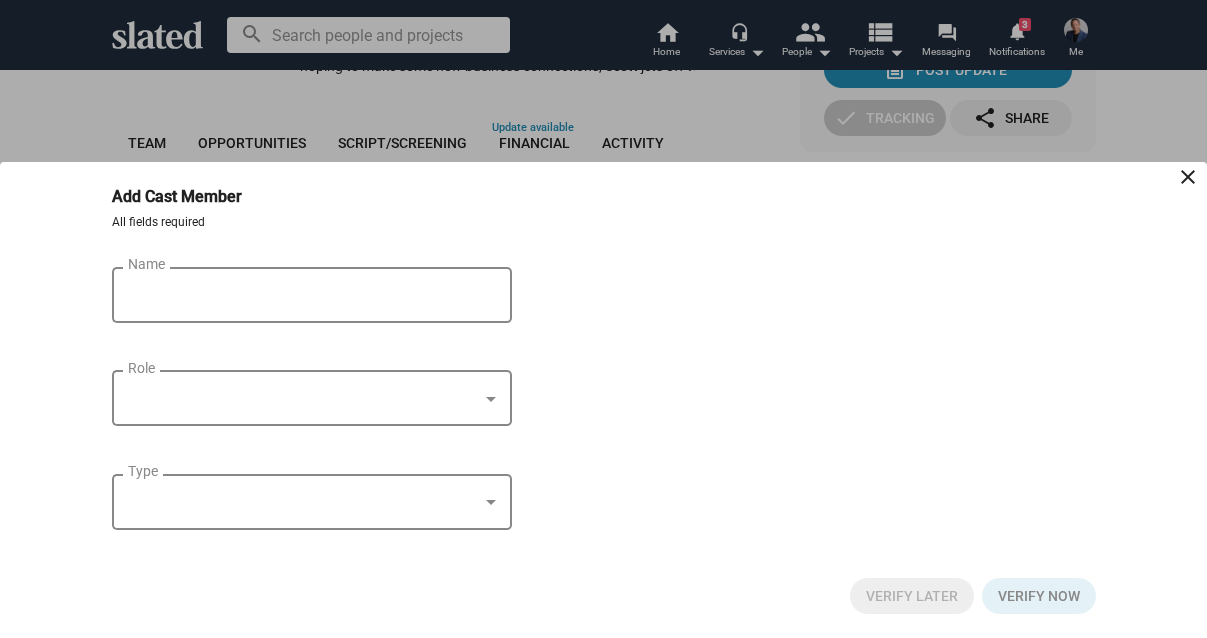 click on "Name" at bounding box center (298, 296) 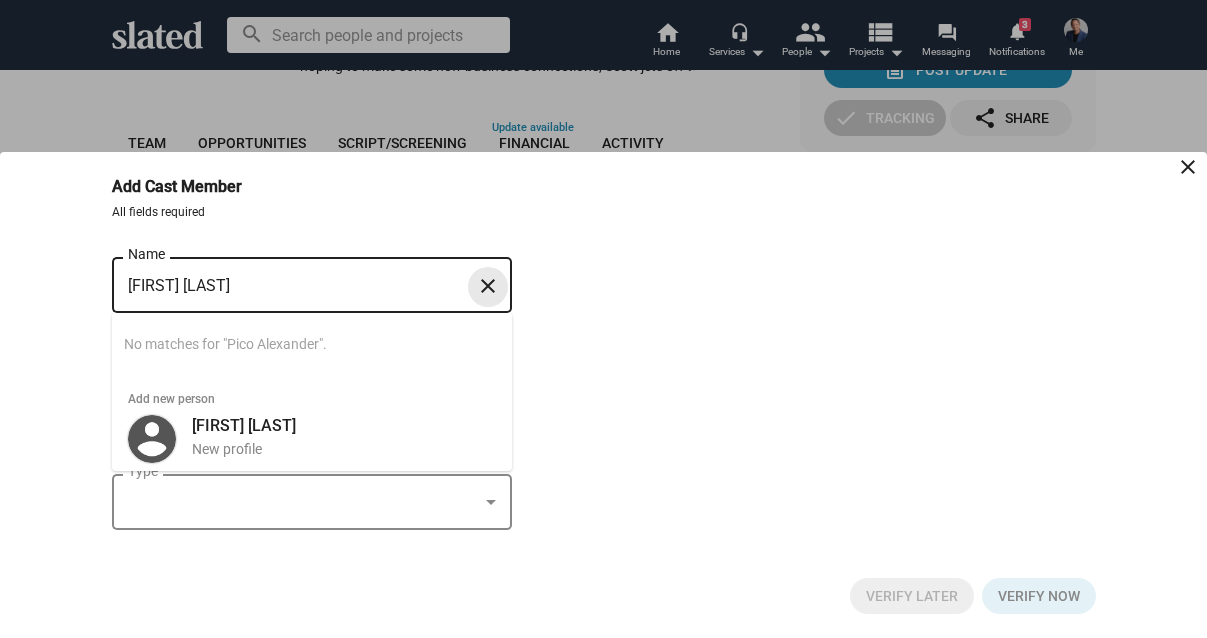 click on "close" at bounding box center [488, 286] 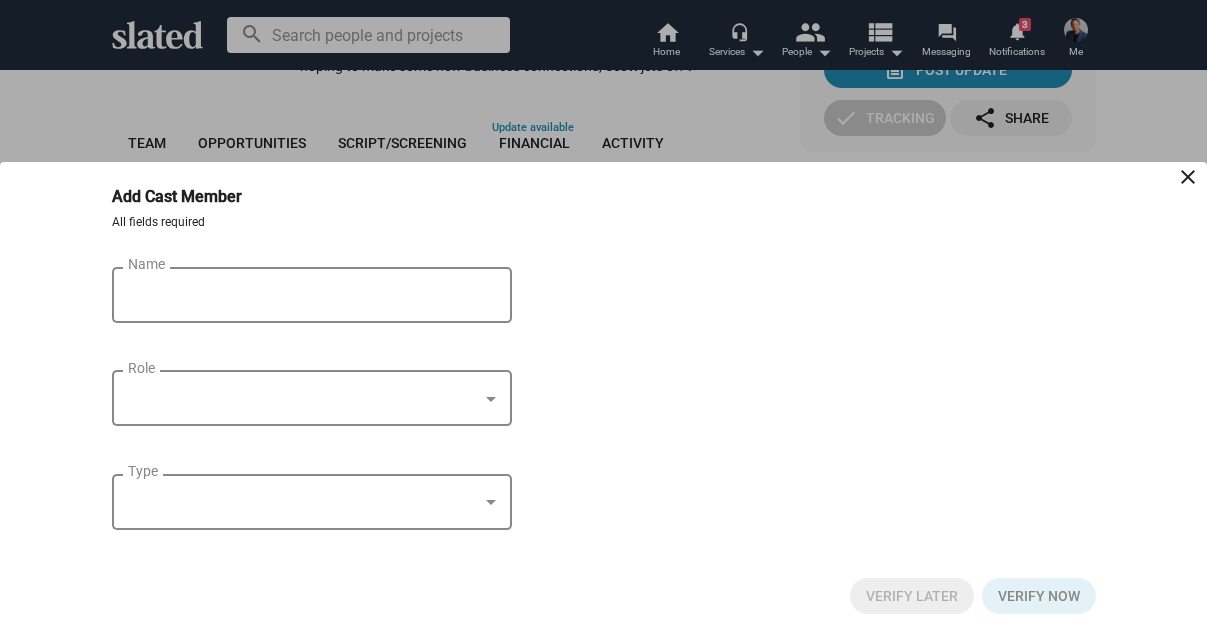 click on "Name" at bounding box center [298, 296] 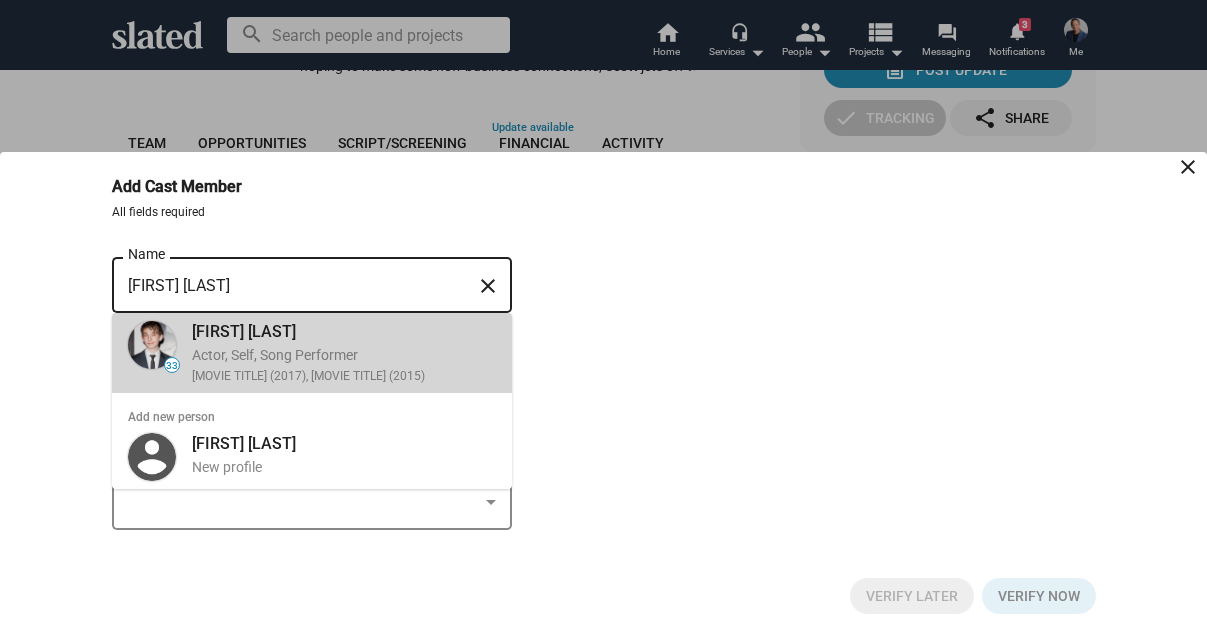 click on "Actor, Self, Song Performer" at bounding box center [344, 355] 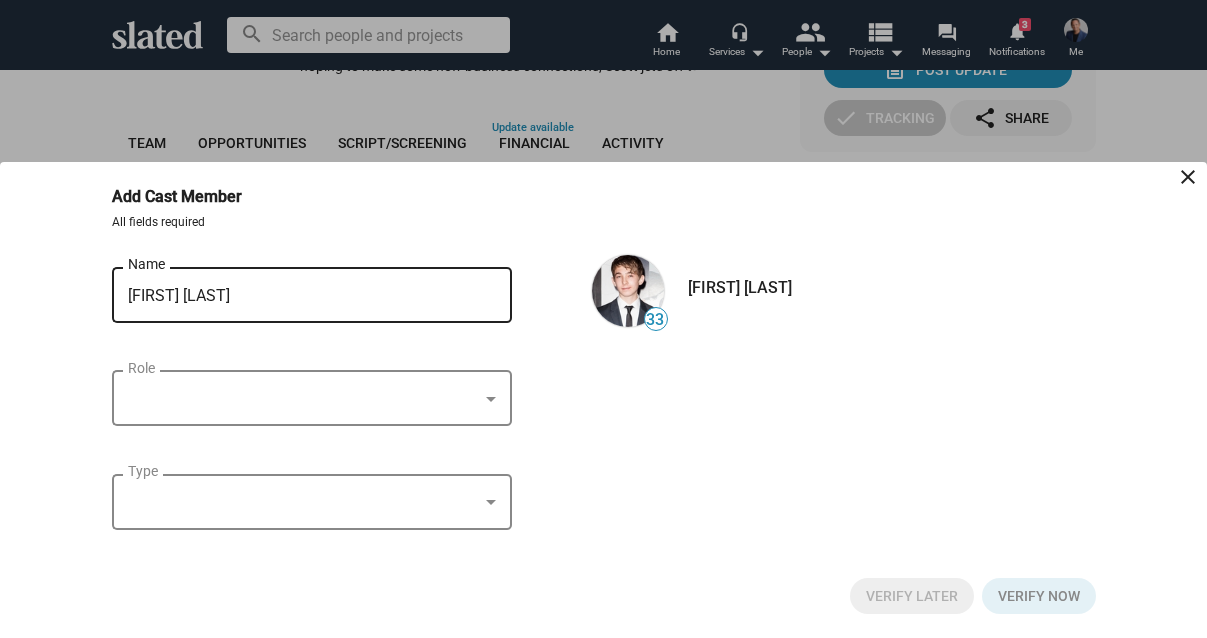 click on "[FIRST] [LAST]" at bounding box center [298, 296] 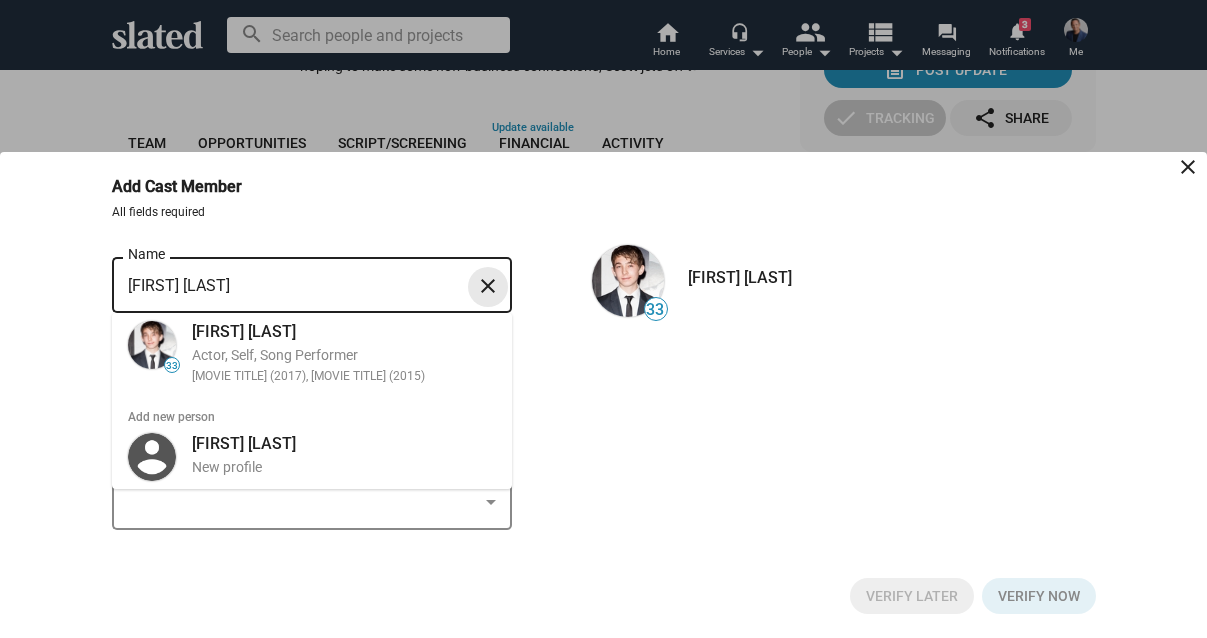 click on "close" at bounding box center [488, 286] 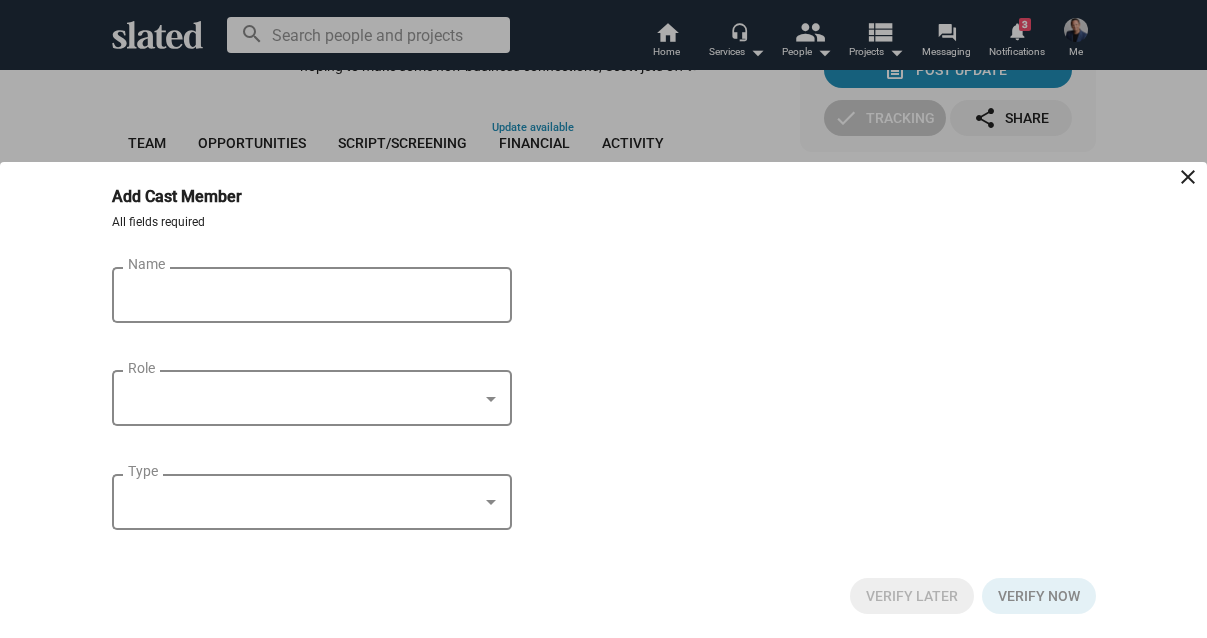 click on "Name" at bounding box center [298, 296] 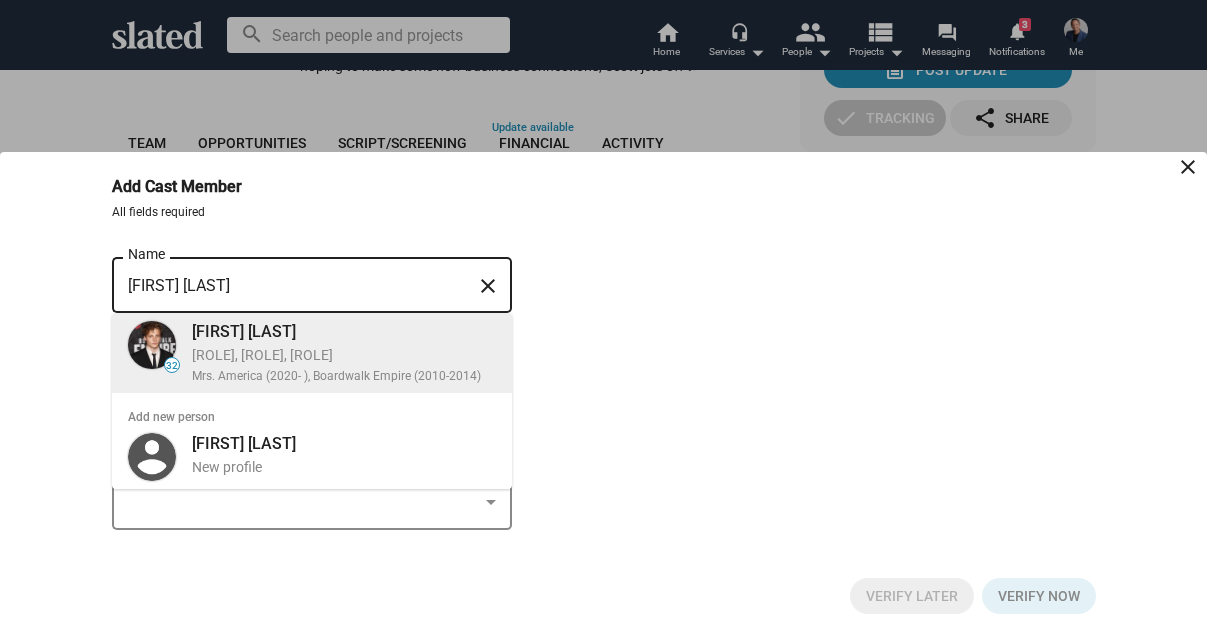 click on "[ROLE], [ROLE], [ROLE]" at bounding box center (344, 355) 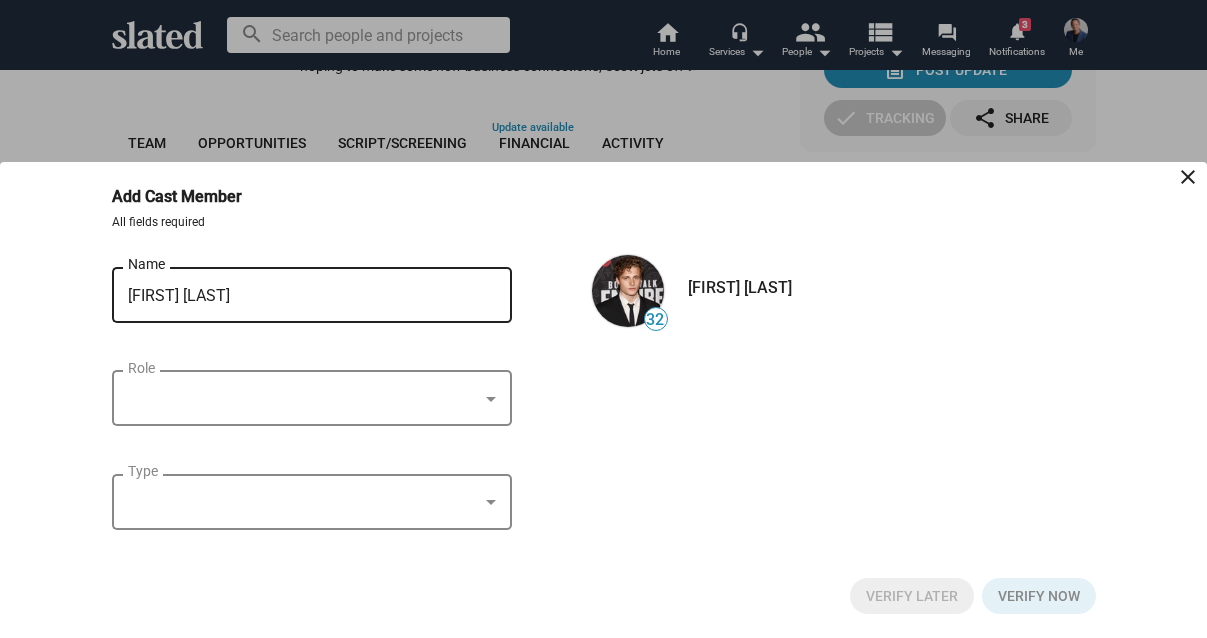 click on "[FIRST] [LAST] Name" at bounding box center [298, 292] 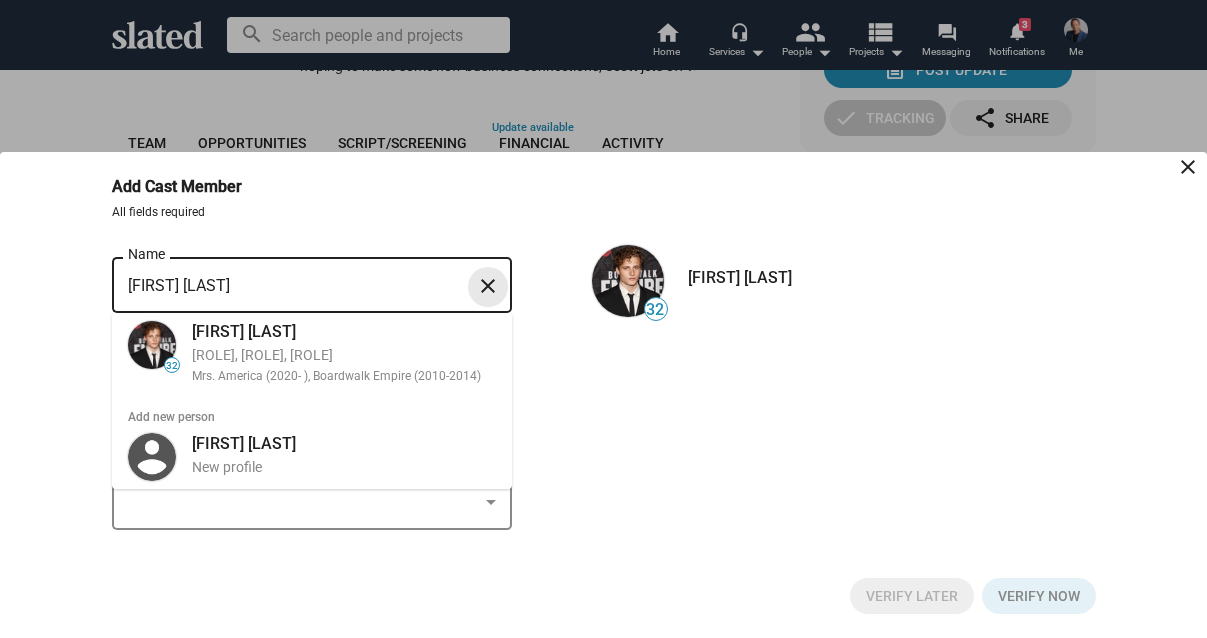 click on "close" at bounding box center (488, 286) 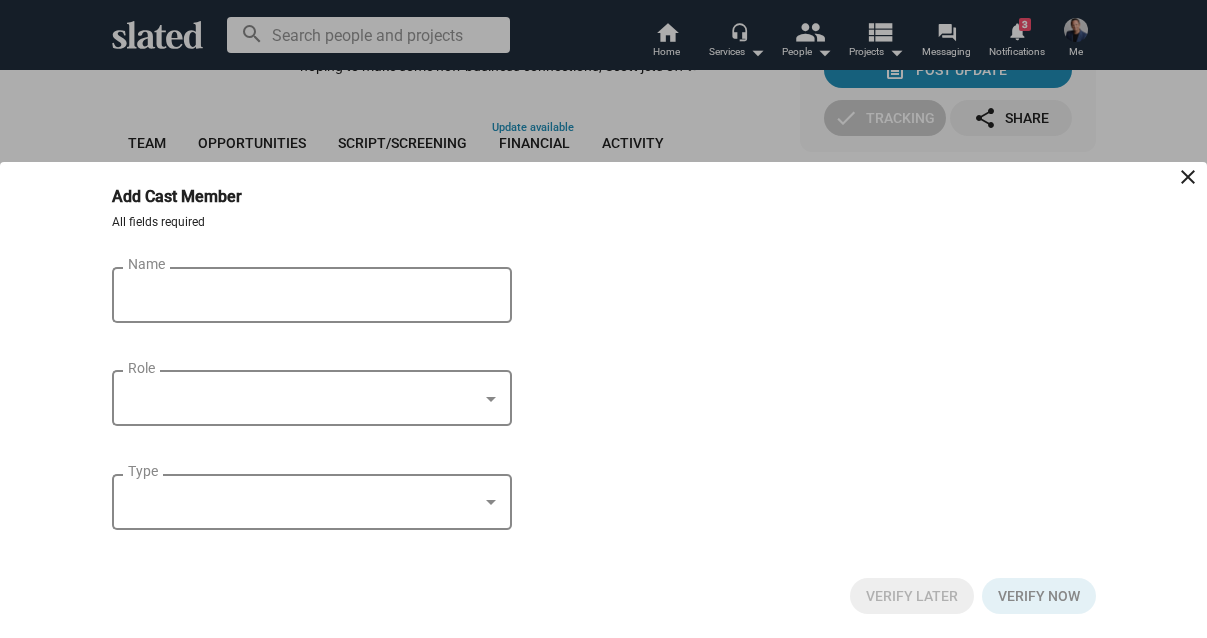click on "Name" at bounding box center [298, 296] 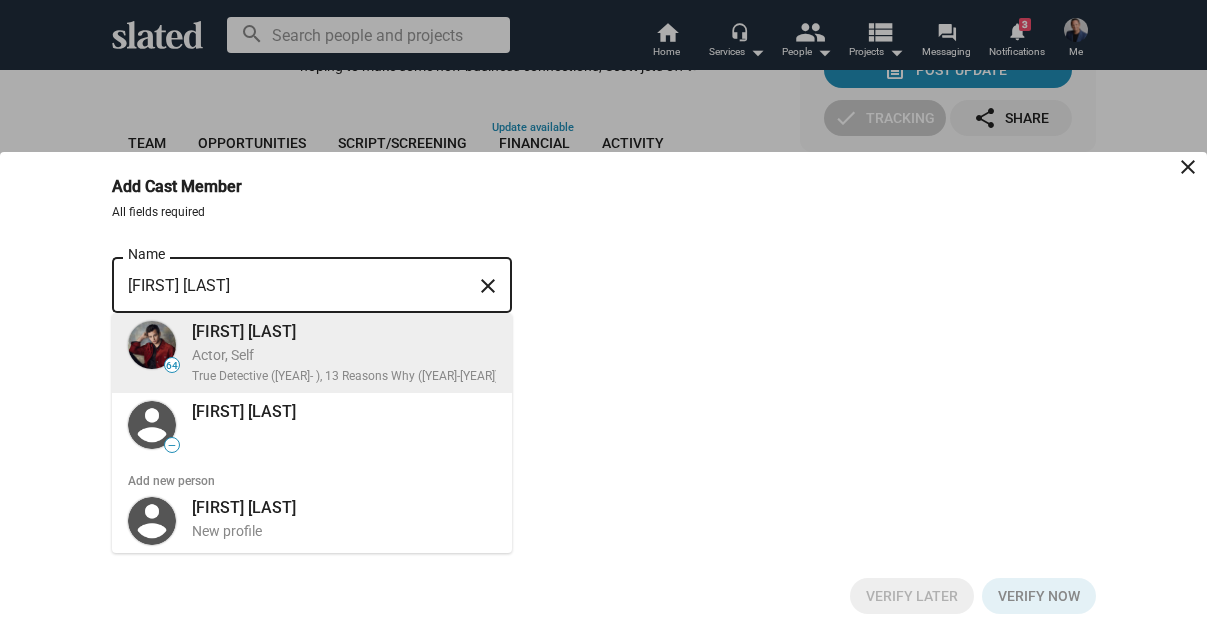 click on "[FIRST] [LAST]" at bounding box center [345, 331] 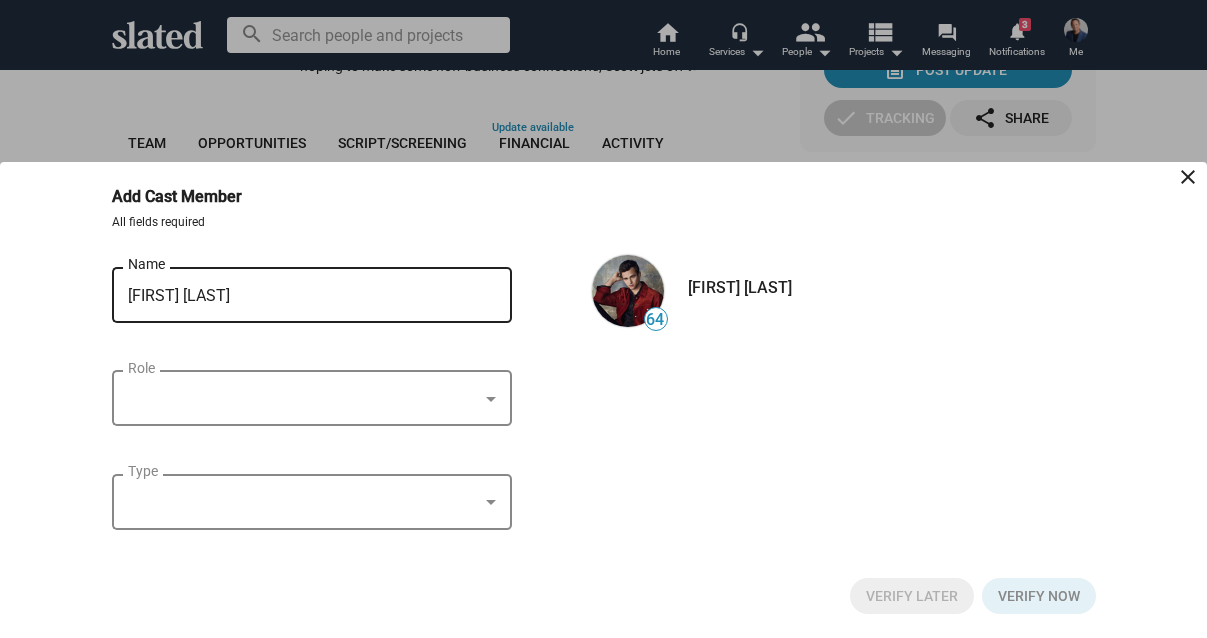 click at bounding box center (628, 291) 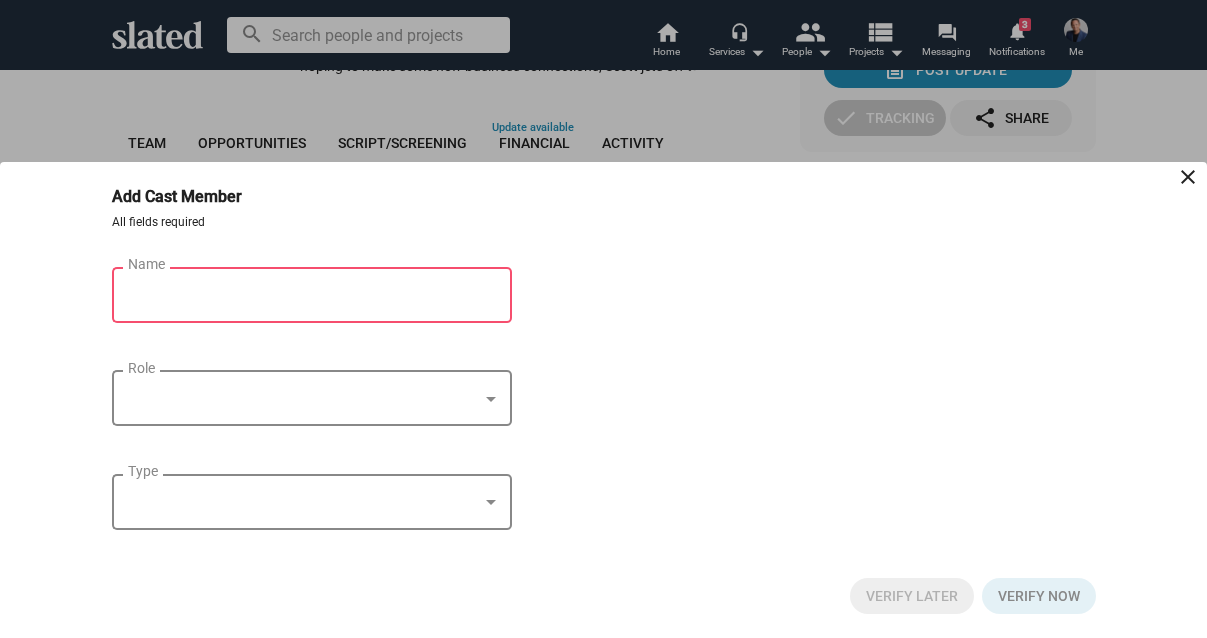 click on "Name" at bounding box center [298, 292] 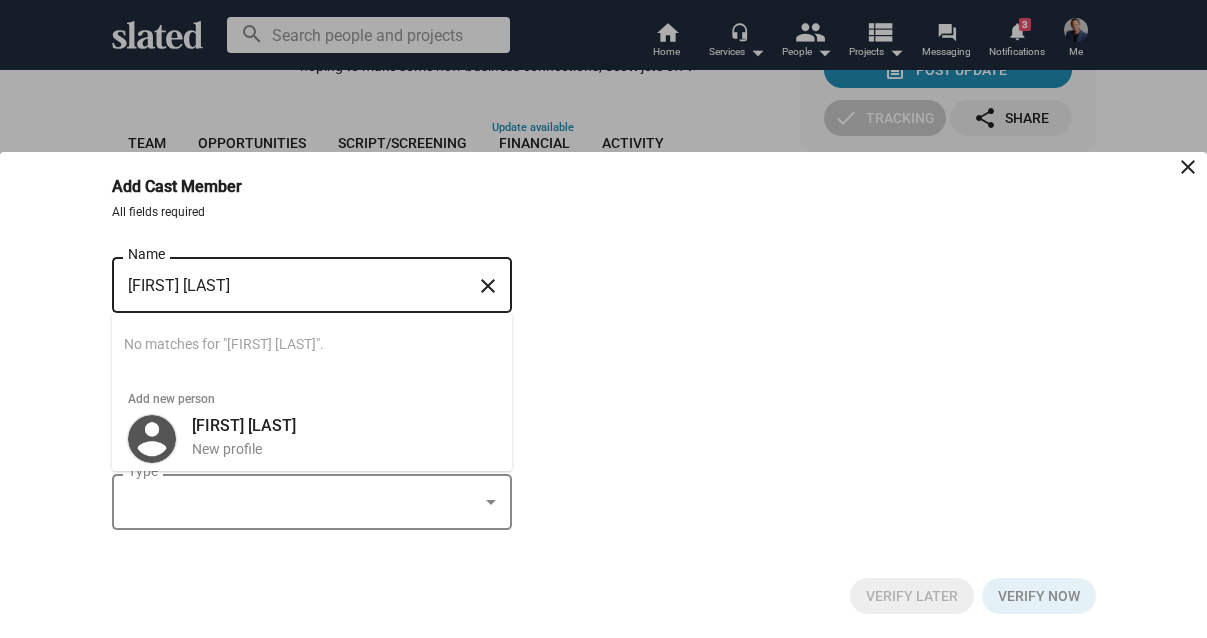 click on "close" at bounding box center (488, 286) 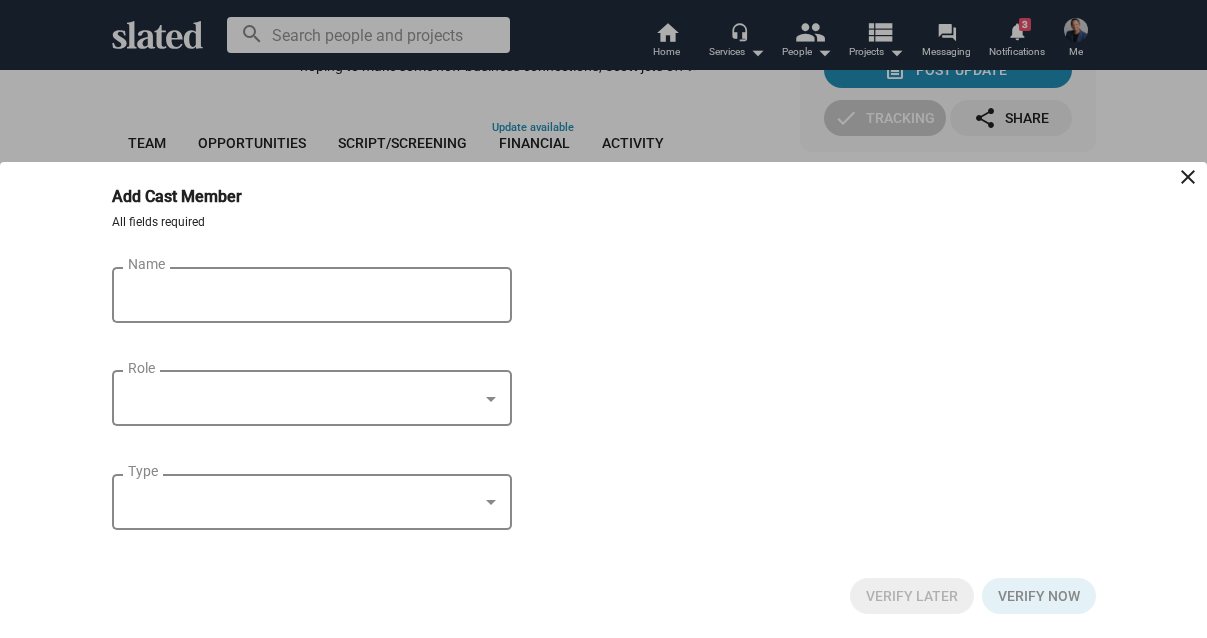 click on "Name" at bounding box center [298, 296] 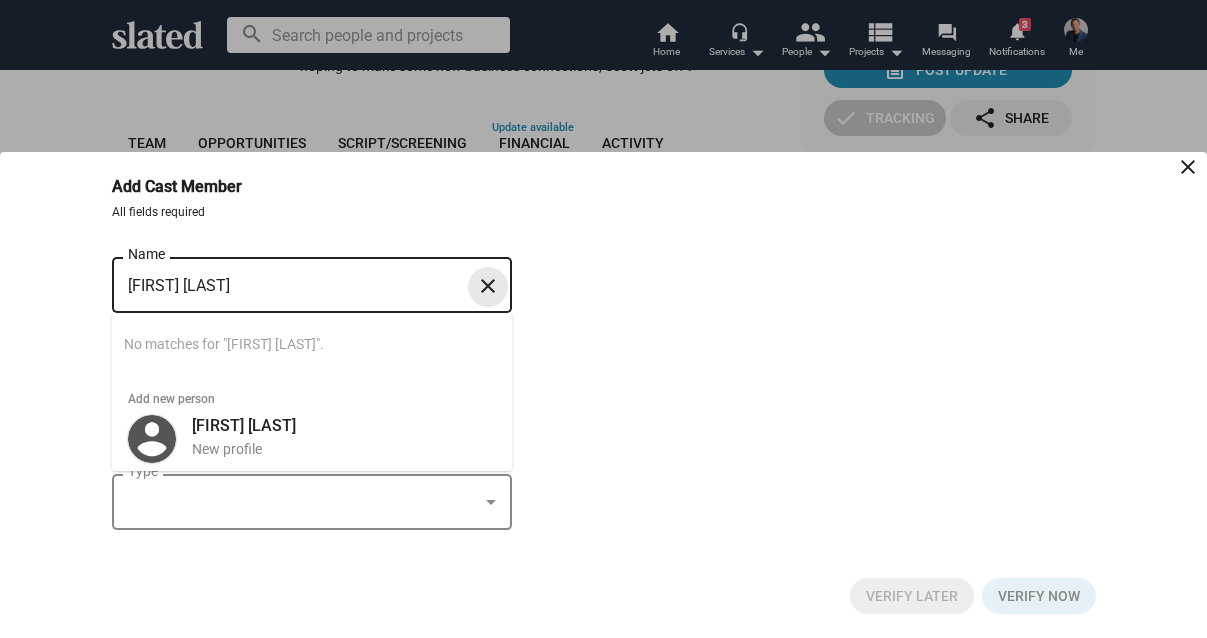 drag, startPoint x: 307, startPoint y: 289, endPoint x: 481, endPoint y: 291, distance: 174.01149 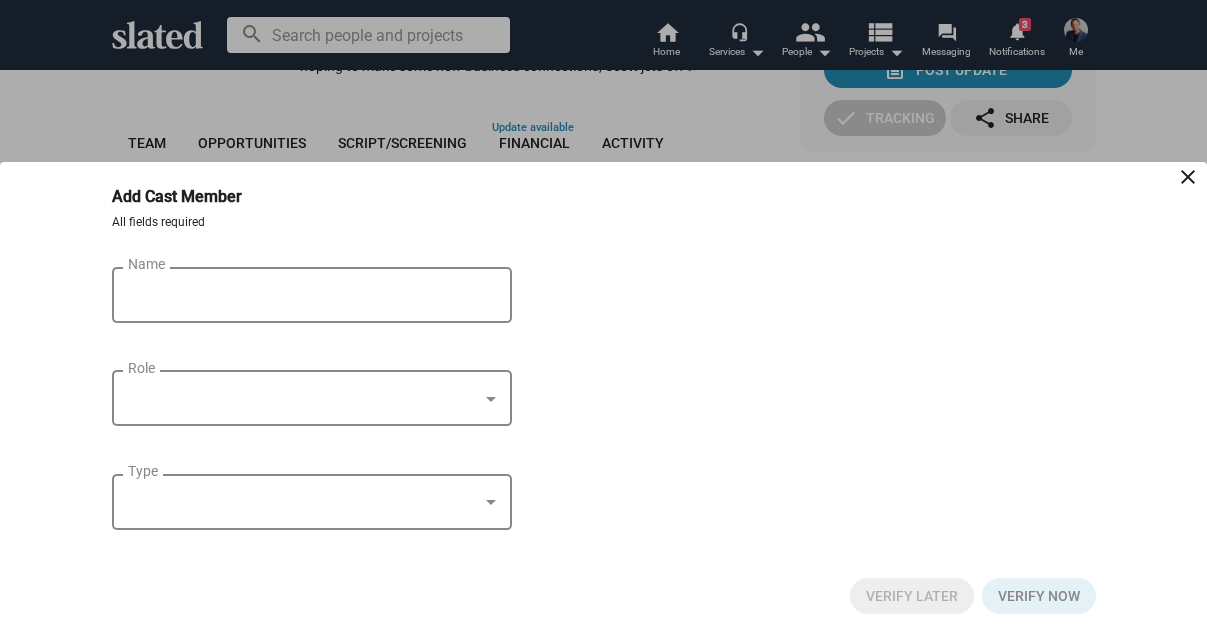 click on "Name" at bounding box center (298, 296) 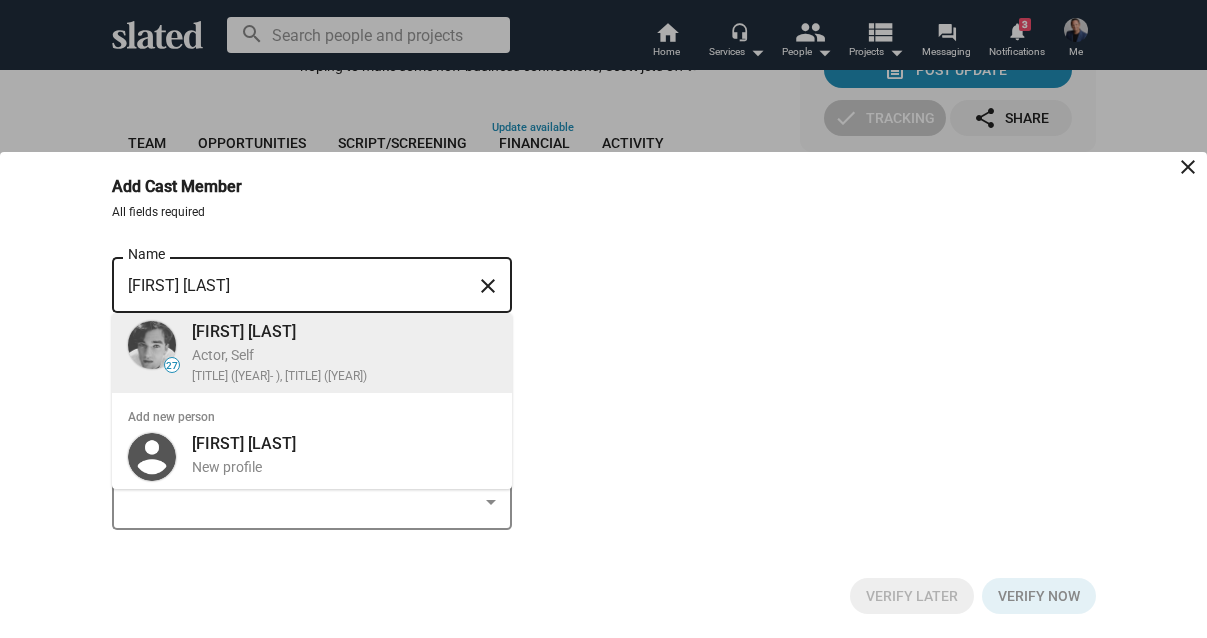 click on "Actor, Self" at bounding box center [344, 355] 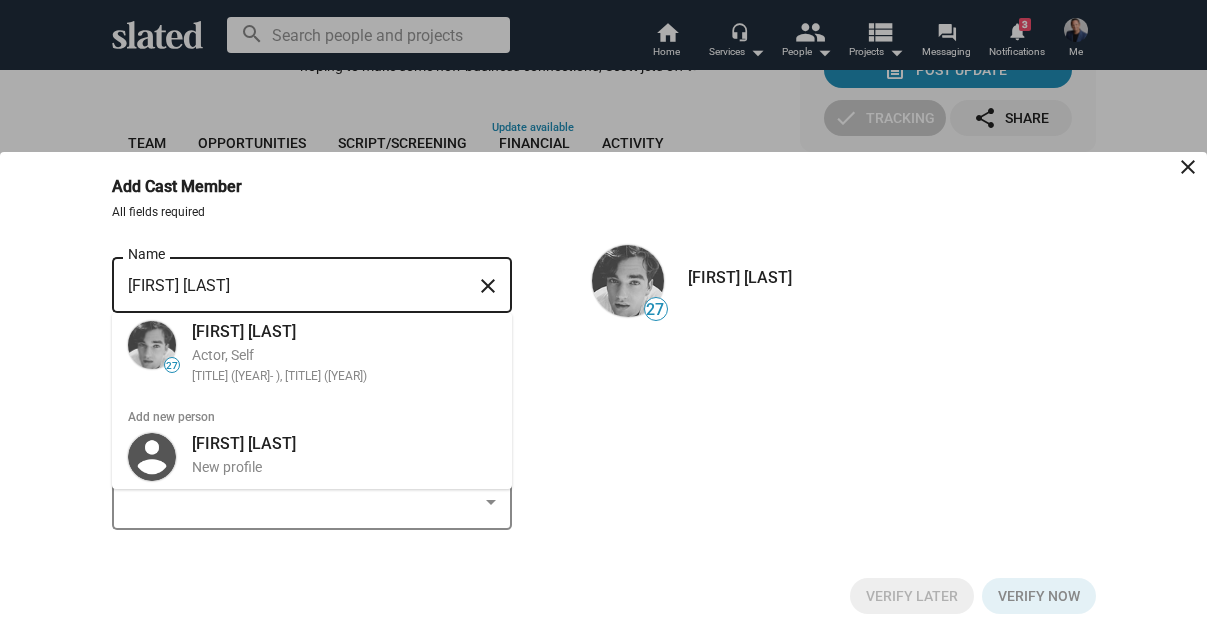 click on "[FIRST] [LAST]" at bounding box center (298, 286) 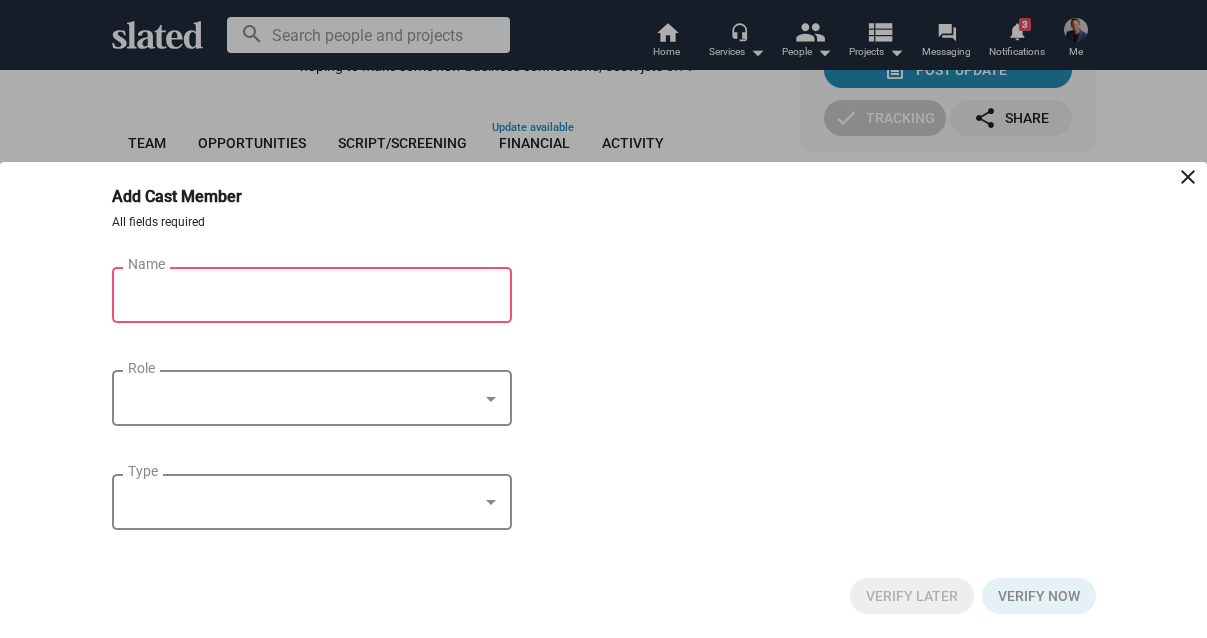 click on "Name" at bounding box center (298, 292) 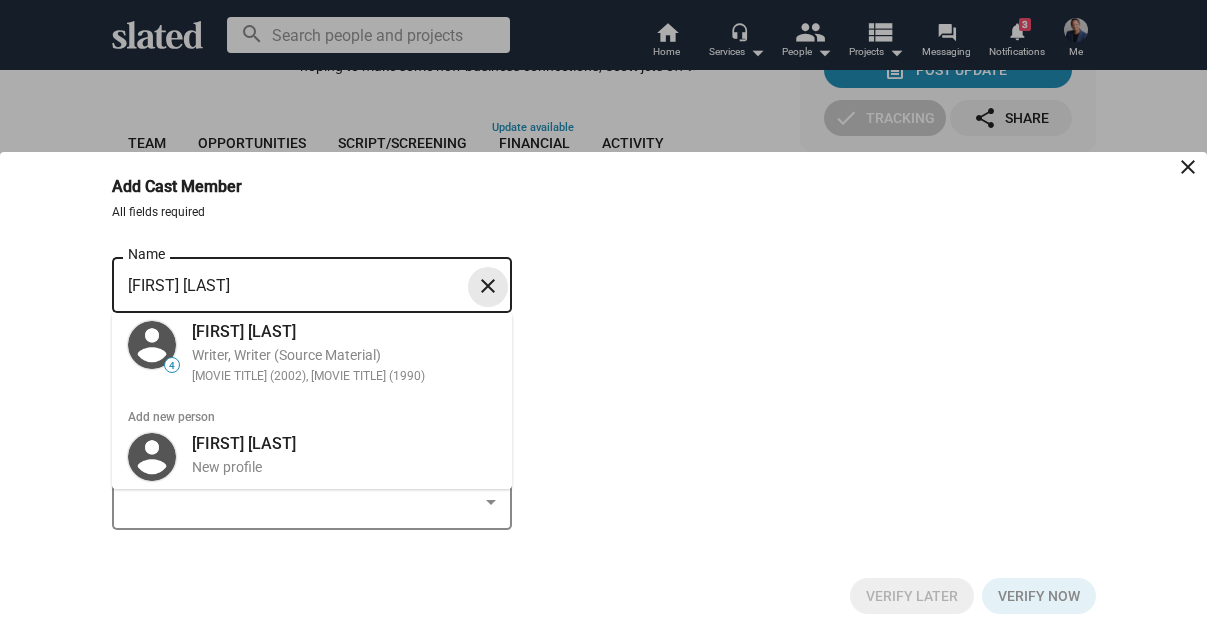 click on "close" at bounding box center (488, 286) 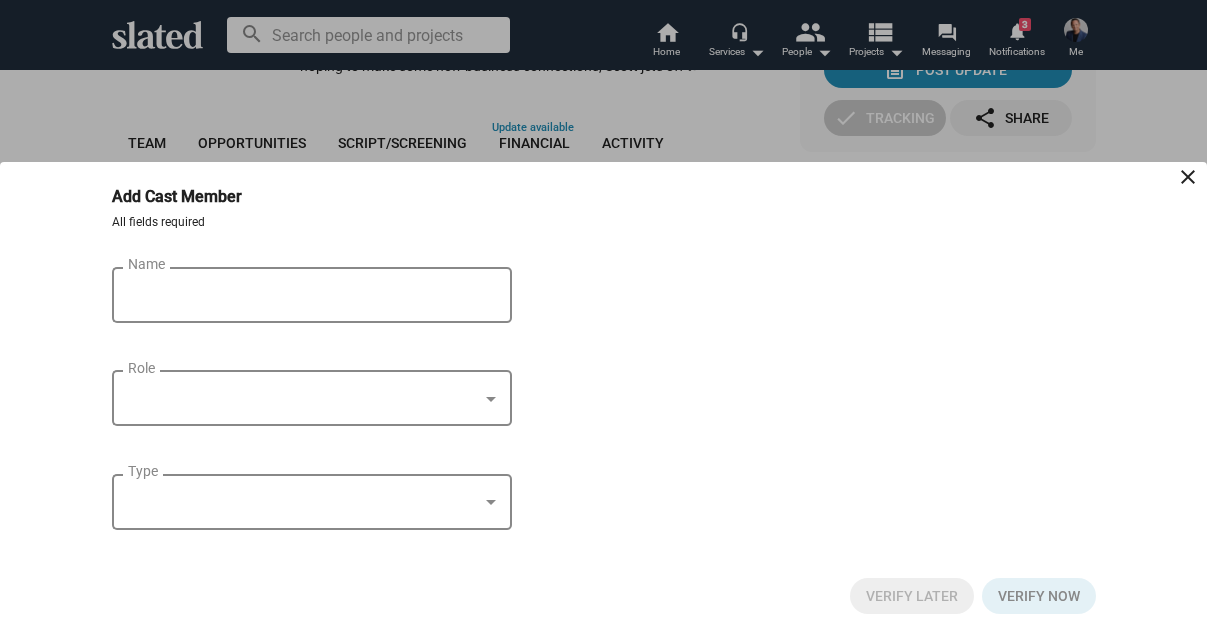 click on "Name" at bounding box center (298, 296) 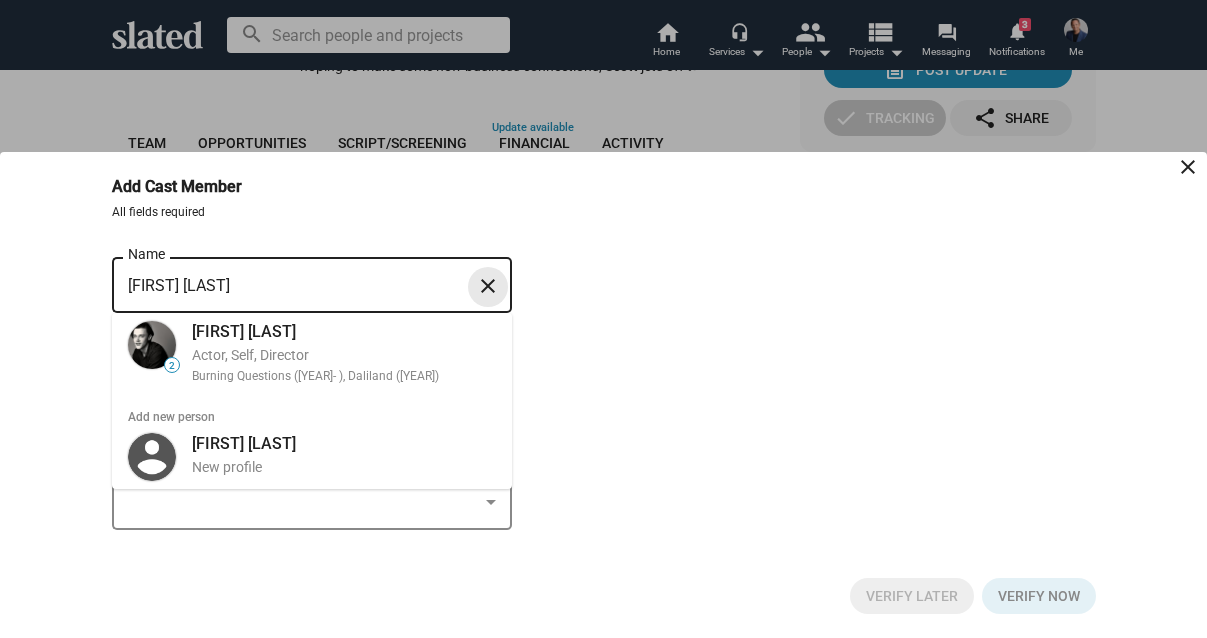 click on "close" at bounding box center [488, 286] 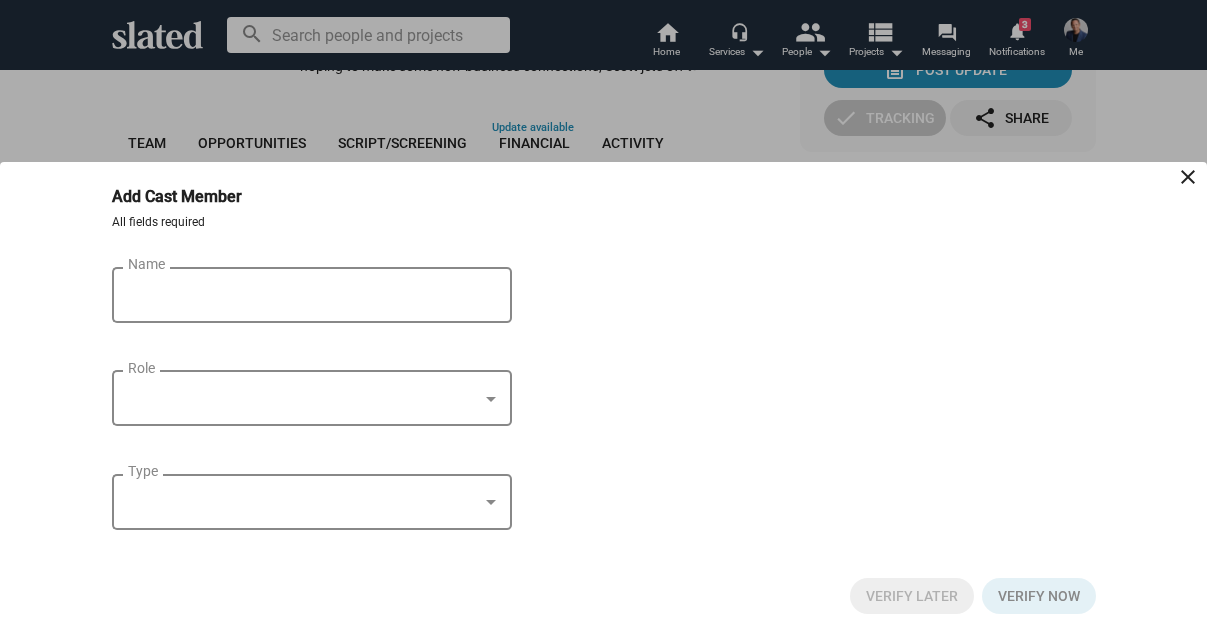 click on "Name" at bounding box center [298, 296] 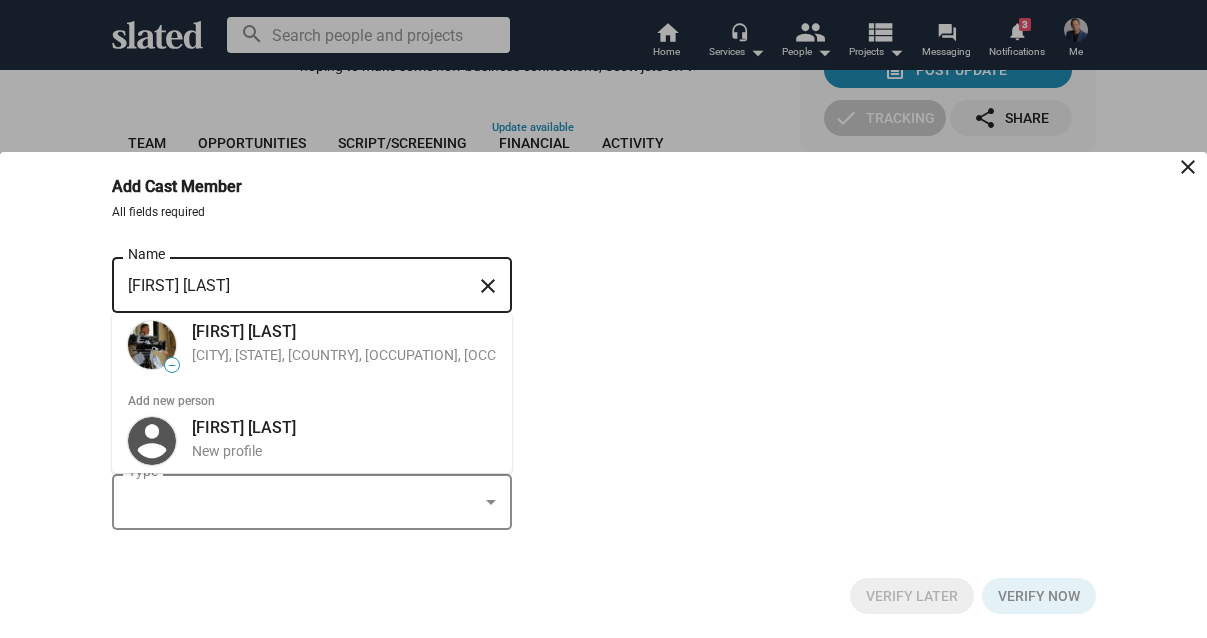 type on "[FIRST] [LAST]" 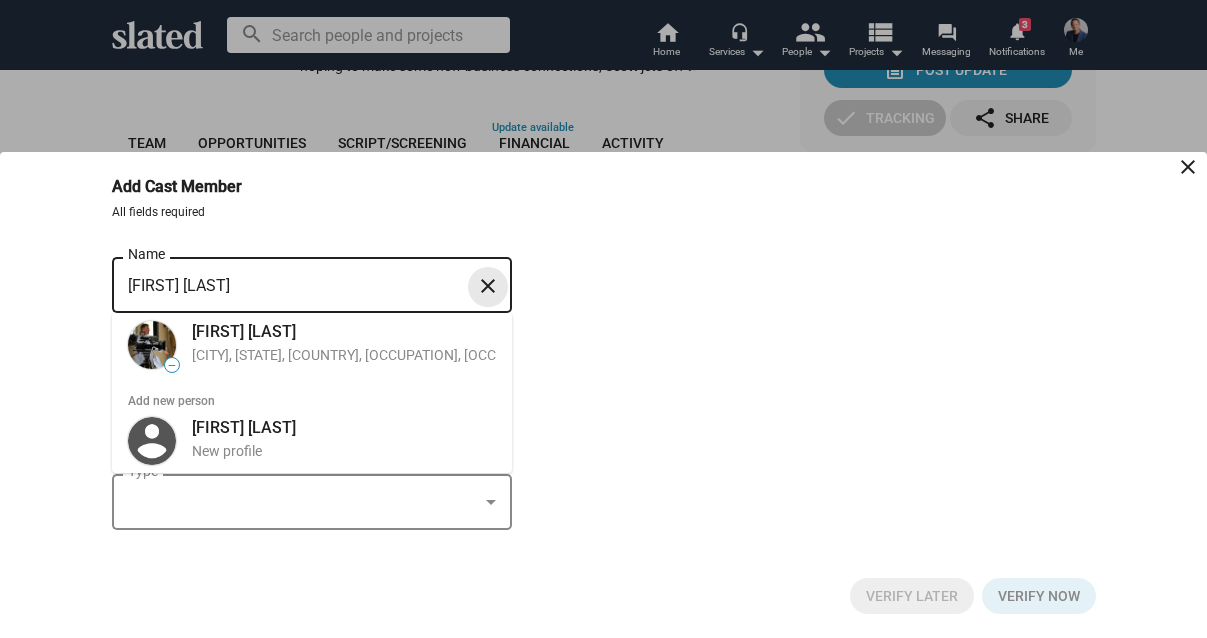 click on "close" at bounding box center [488, 286] 